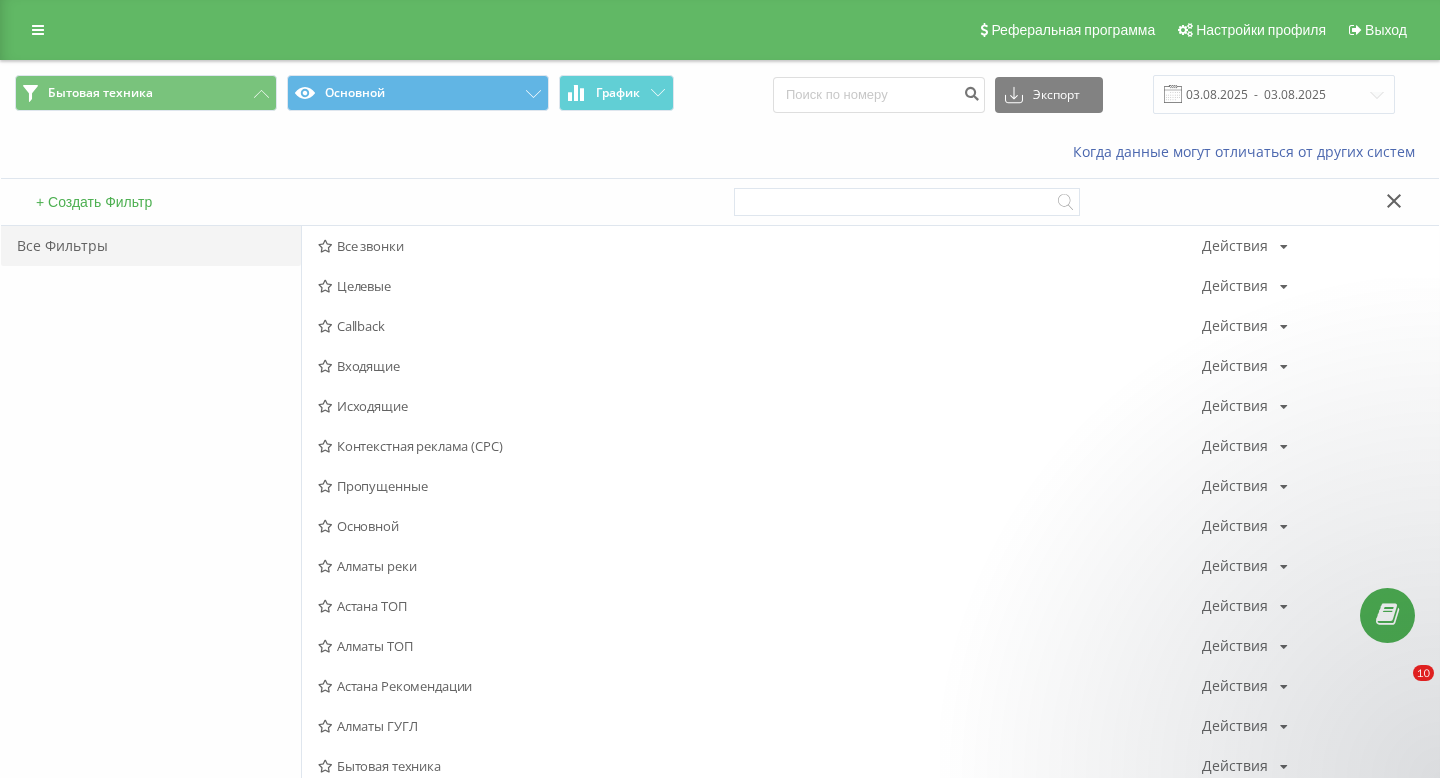 scroll, scrollTop: 0, scrollLeft: 0, axis: both 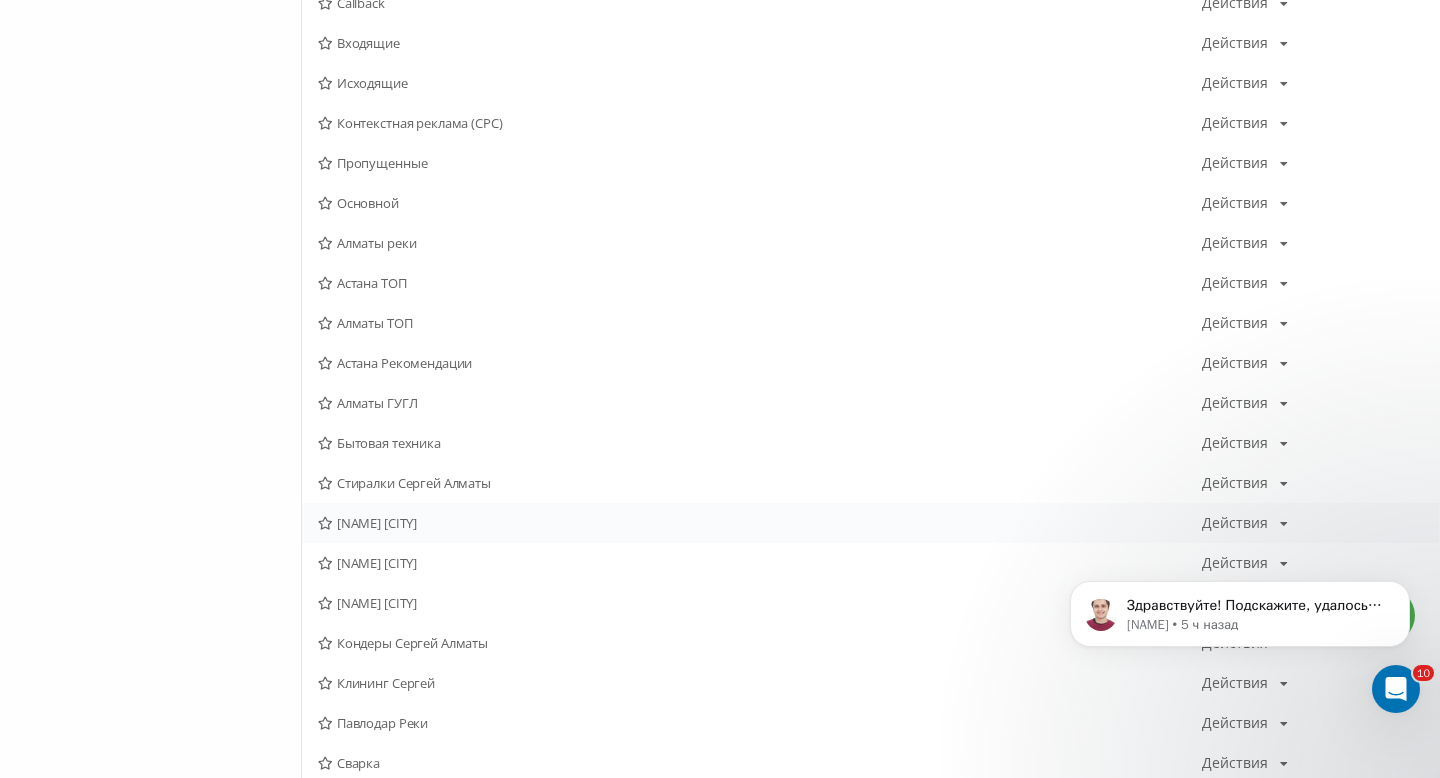 click on "[NAME] [CITY]" at bounding box center [760, 523] 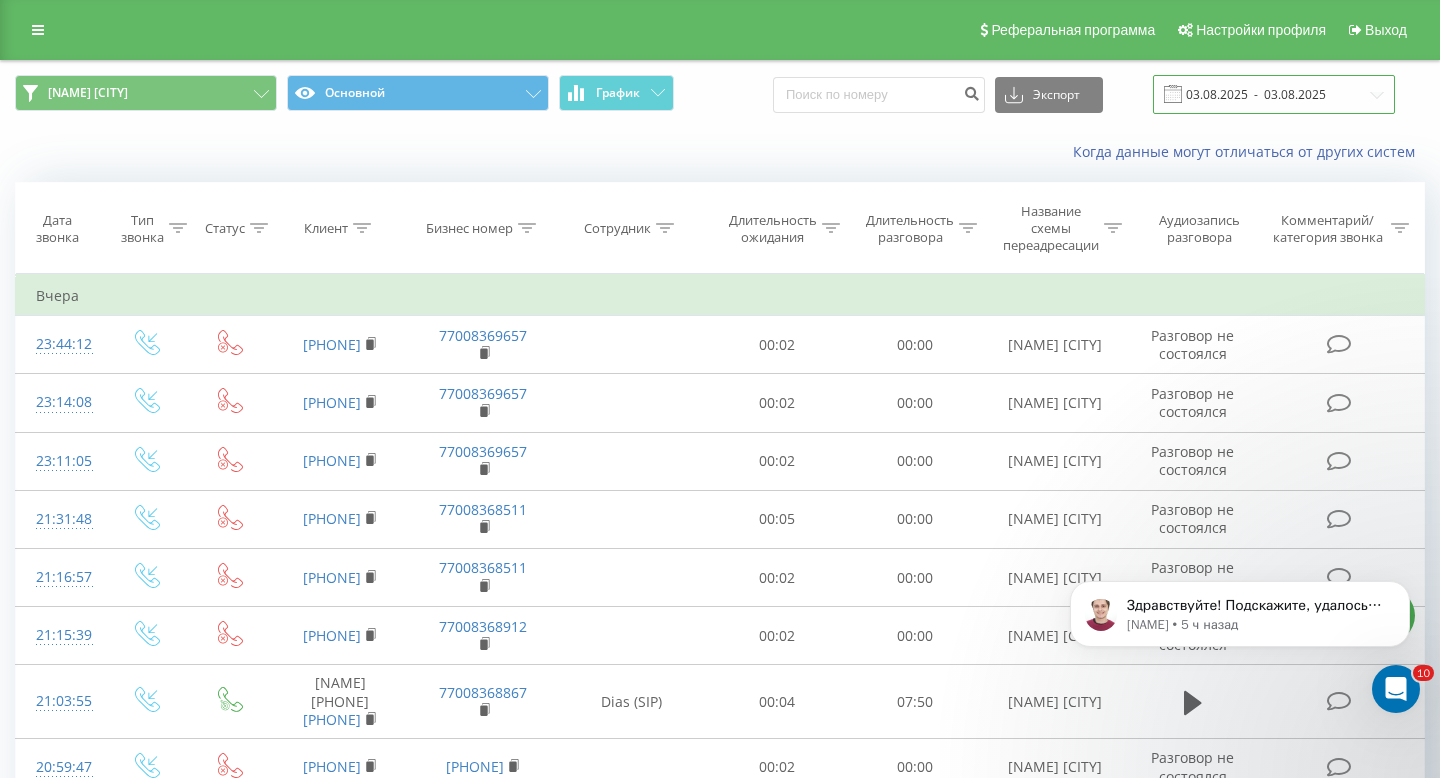 click on "03.08.2025  -  03.08.2025" at bounding box center [1274, 94] 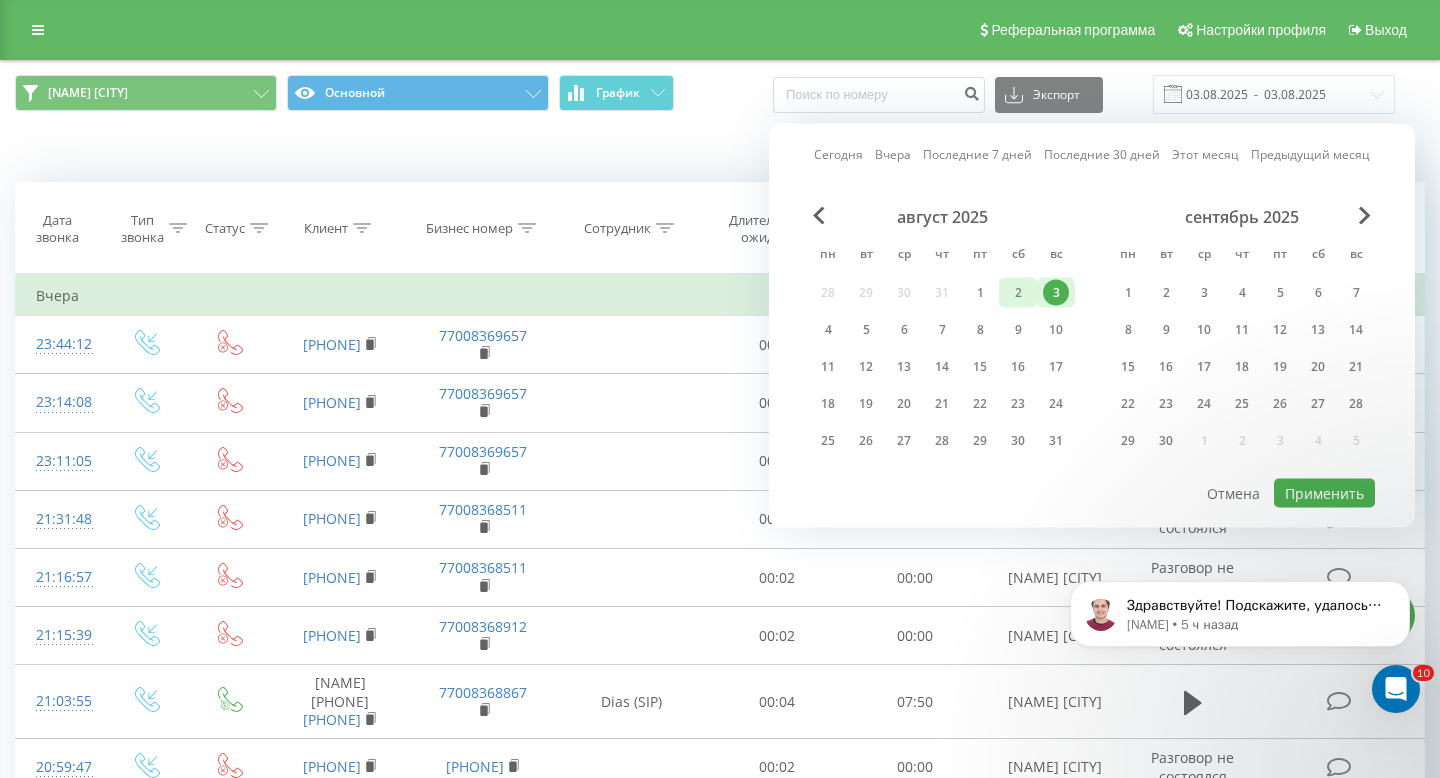 click on "2" at bounding box center [1018, 293] 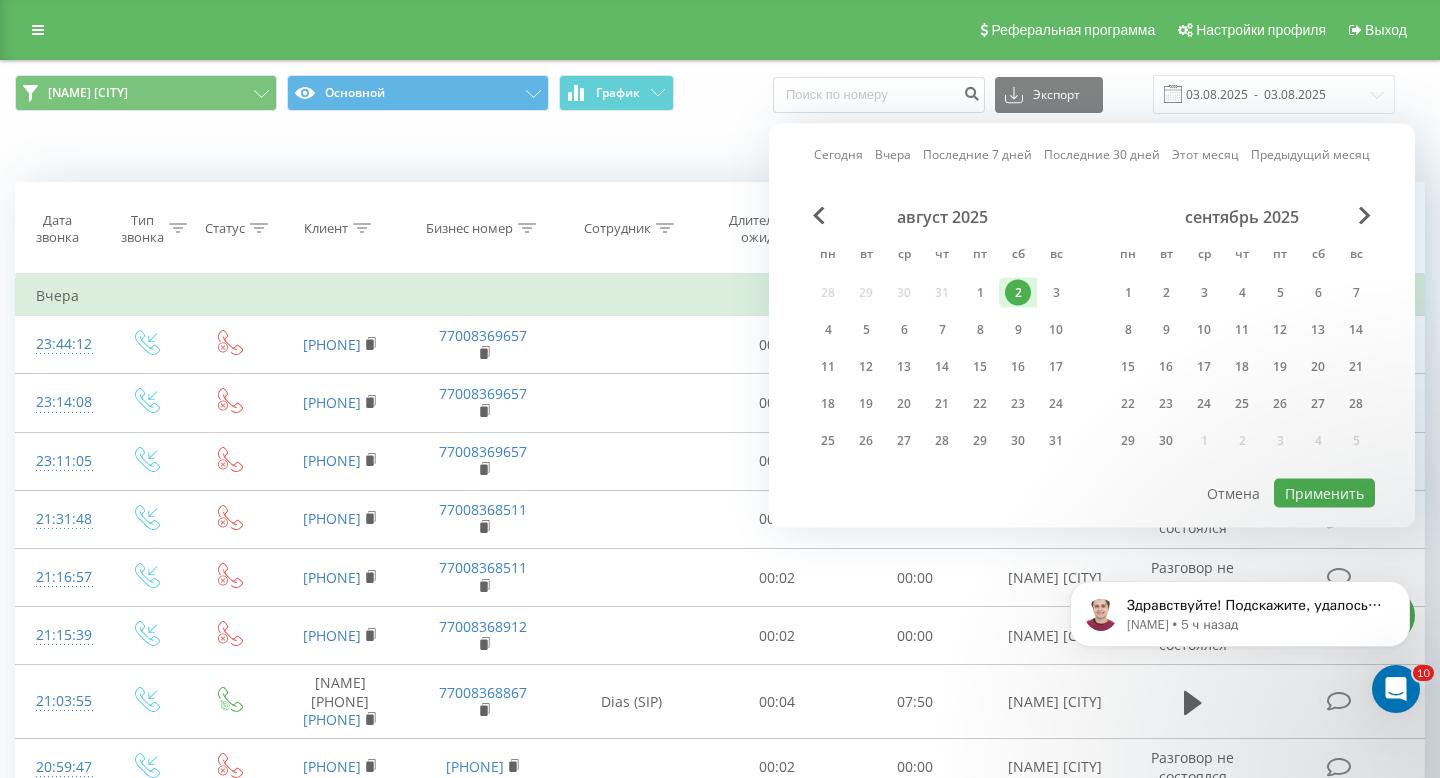 click on "2" at bounding box center [1018, 293] 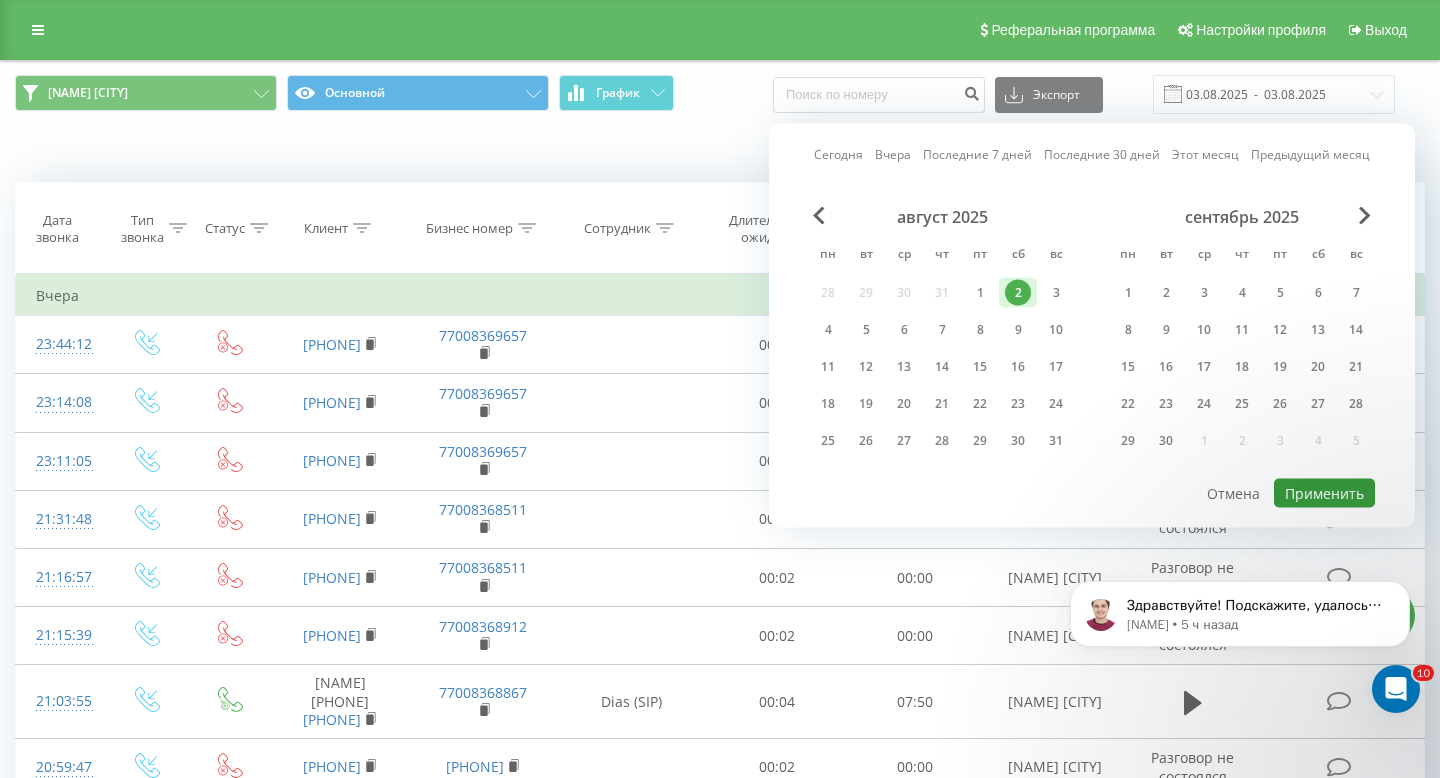 click on "Применить" at bounding box center [1324, 493] 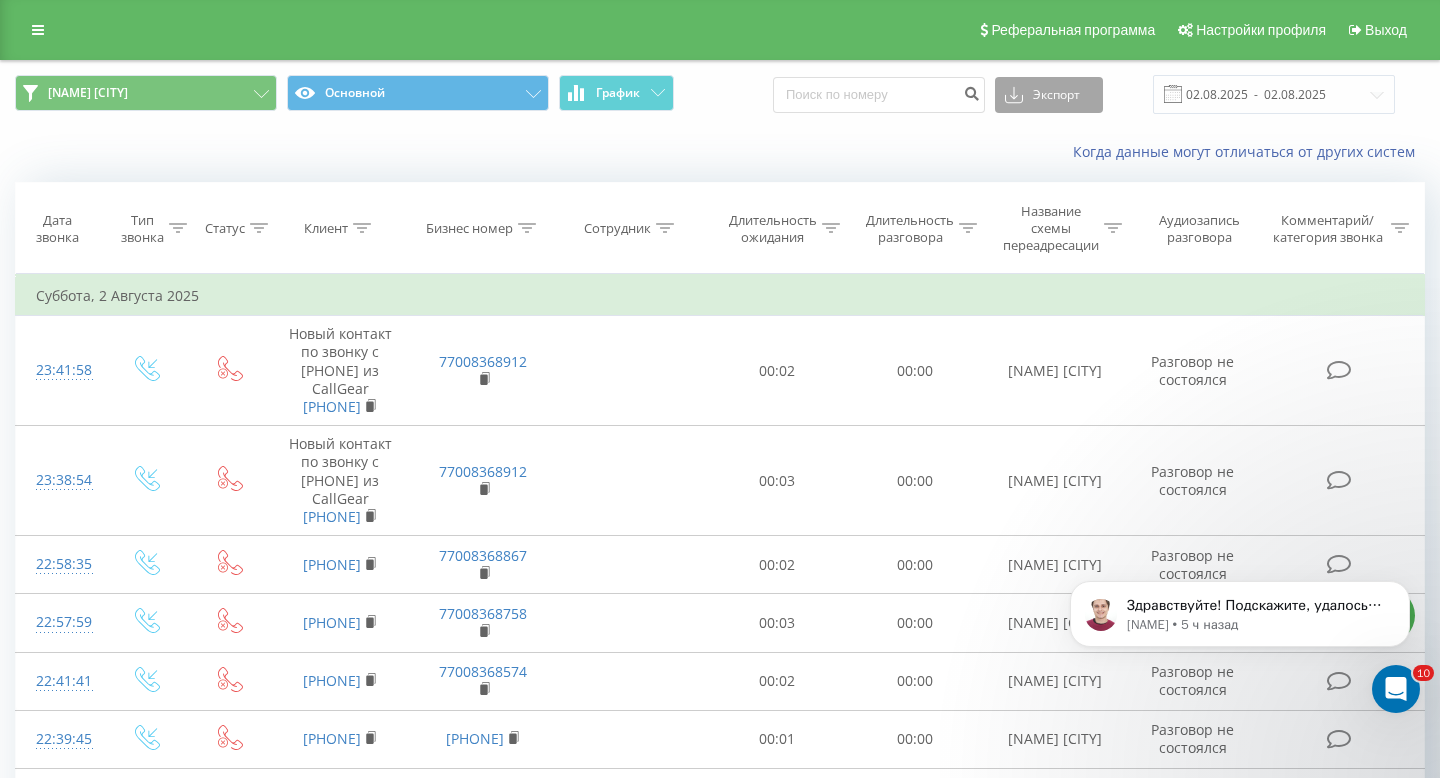 click on "Экспорт" at bounding box center [1049, 95] 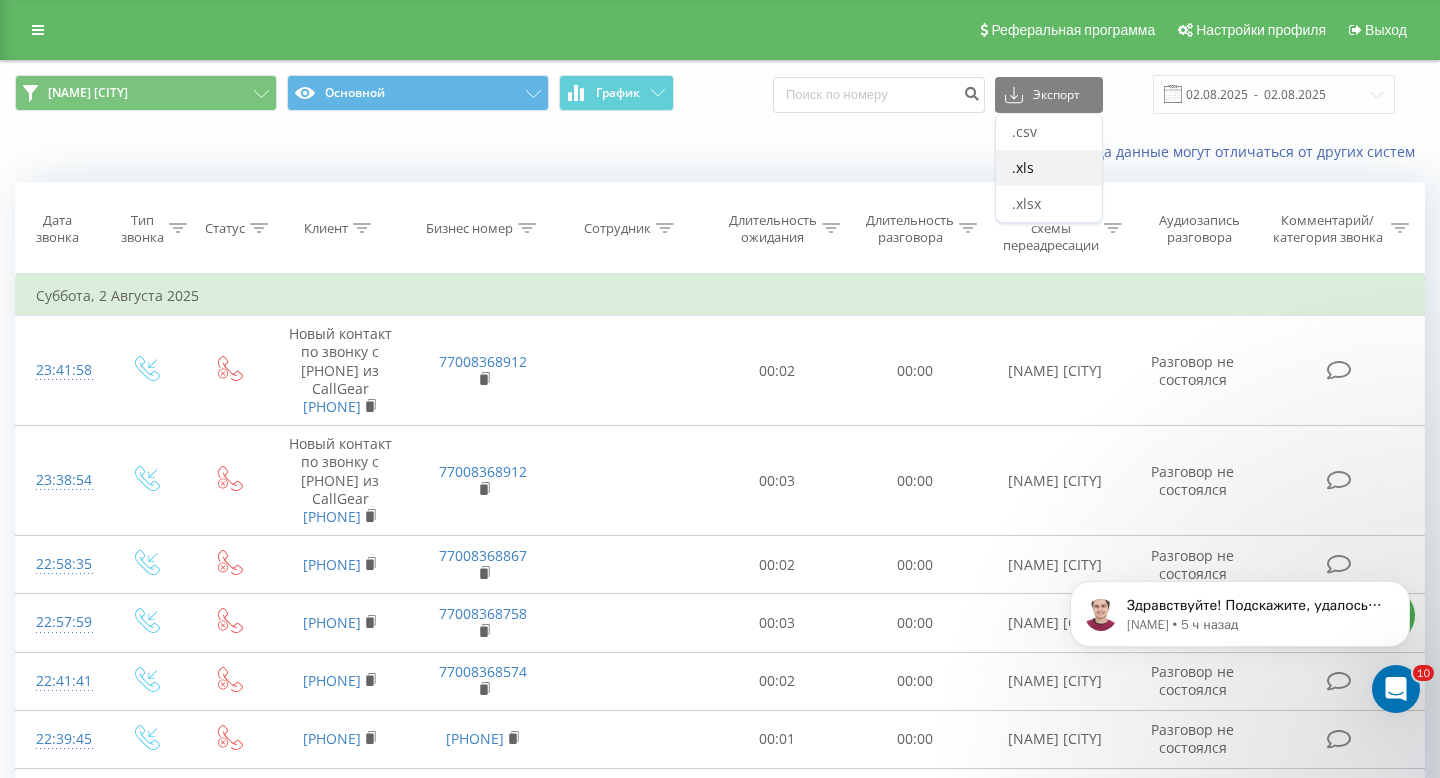 click on ".xls" at bounding box center [1023, 167] 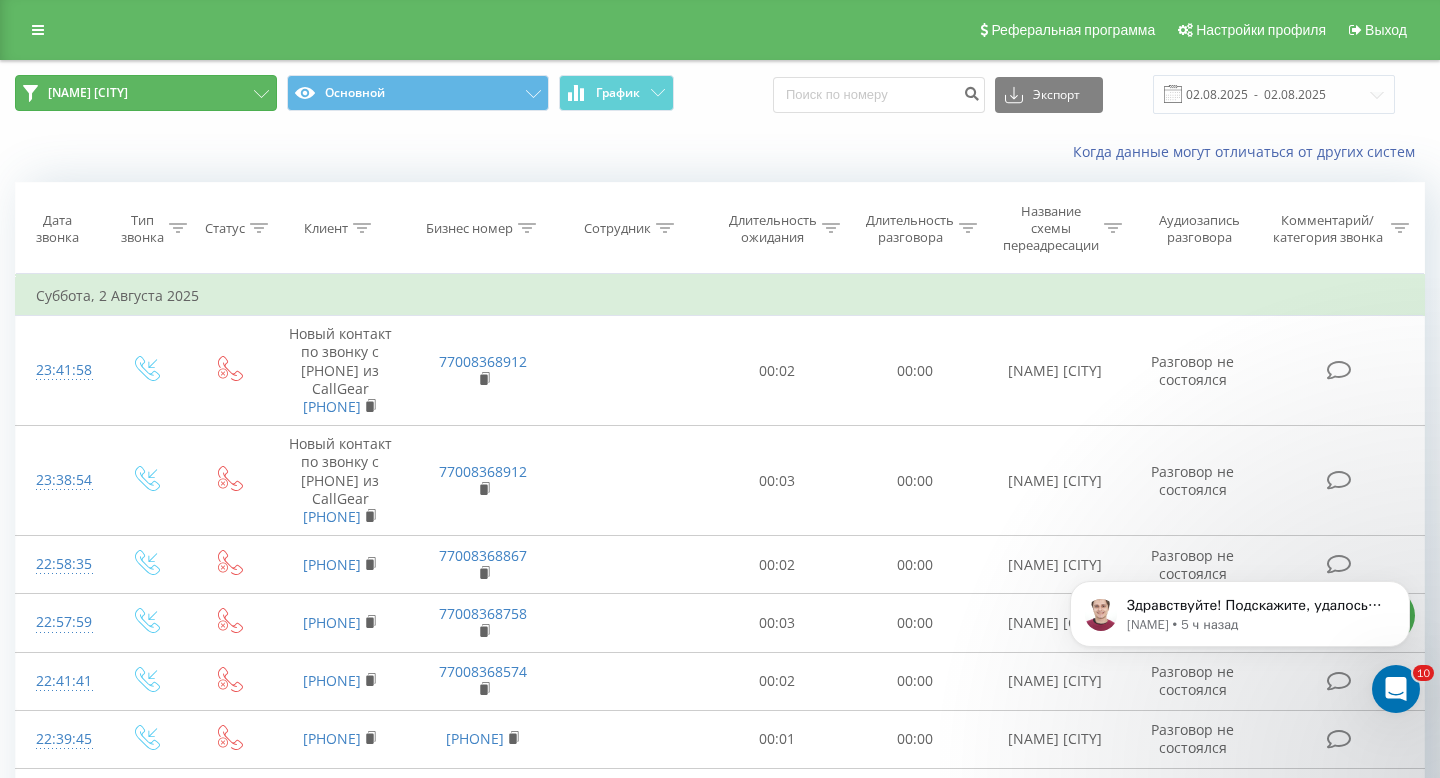 click on "Сергей Алматы" at bounding box center (146, 93) 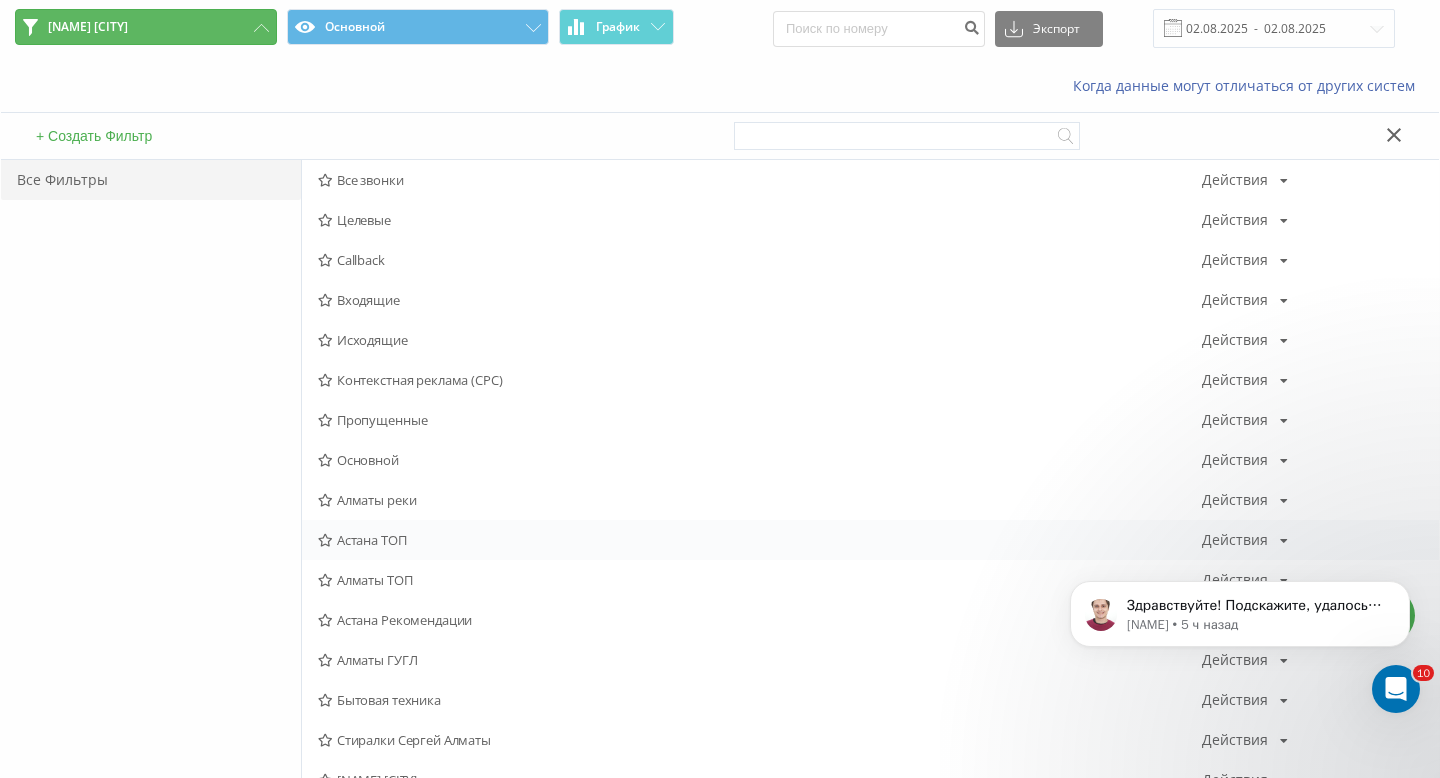 scroll, scrollTop: 73, scrollLeft: 0, axis: vertical 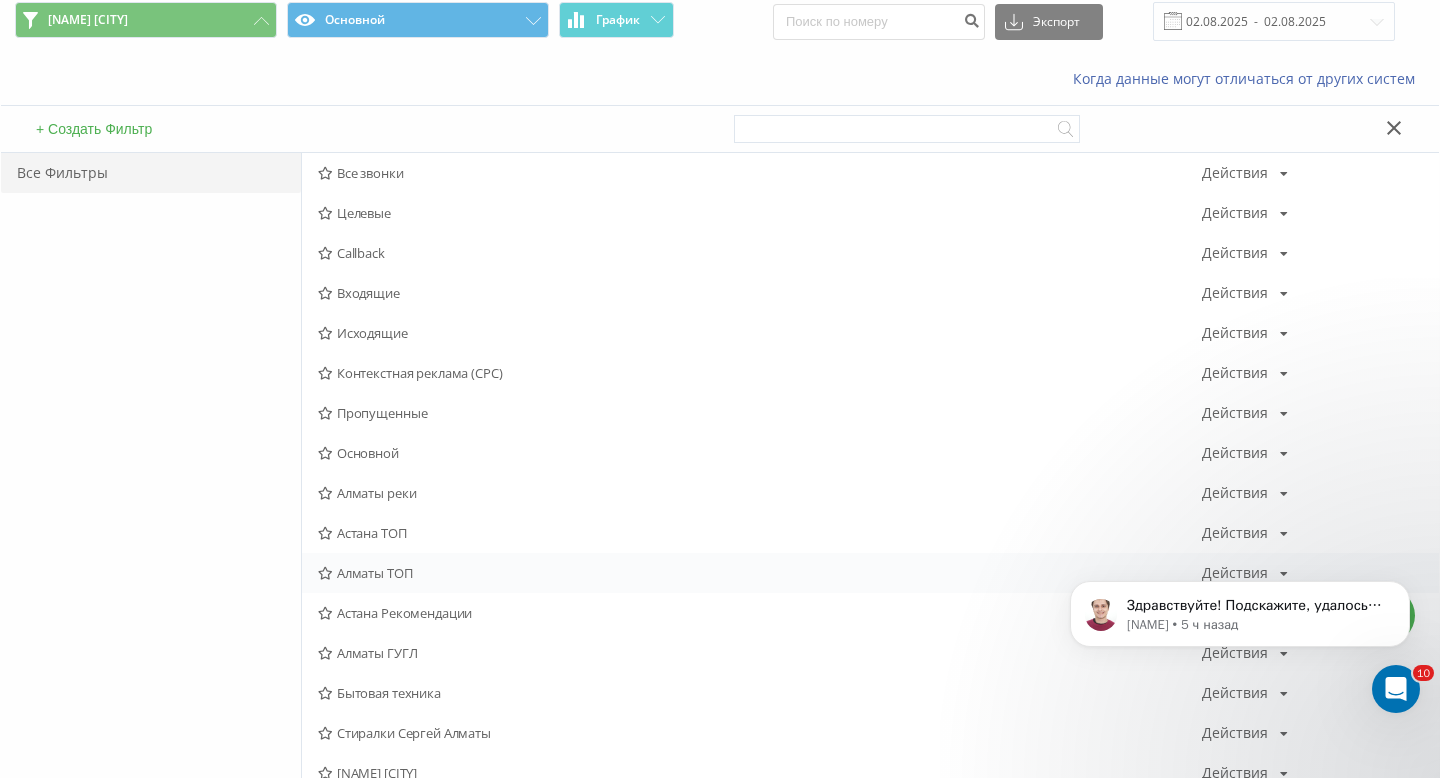 click on "Алматы ТОП" at bounding box center (760, 573) 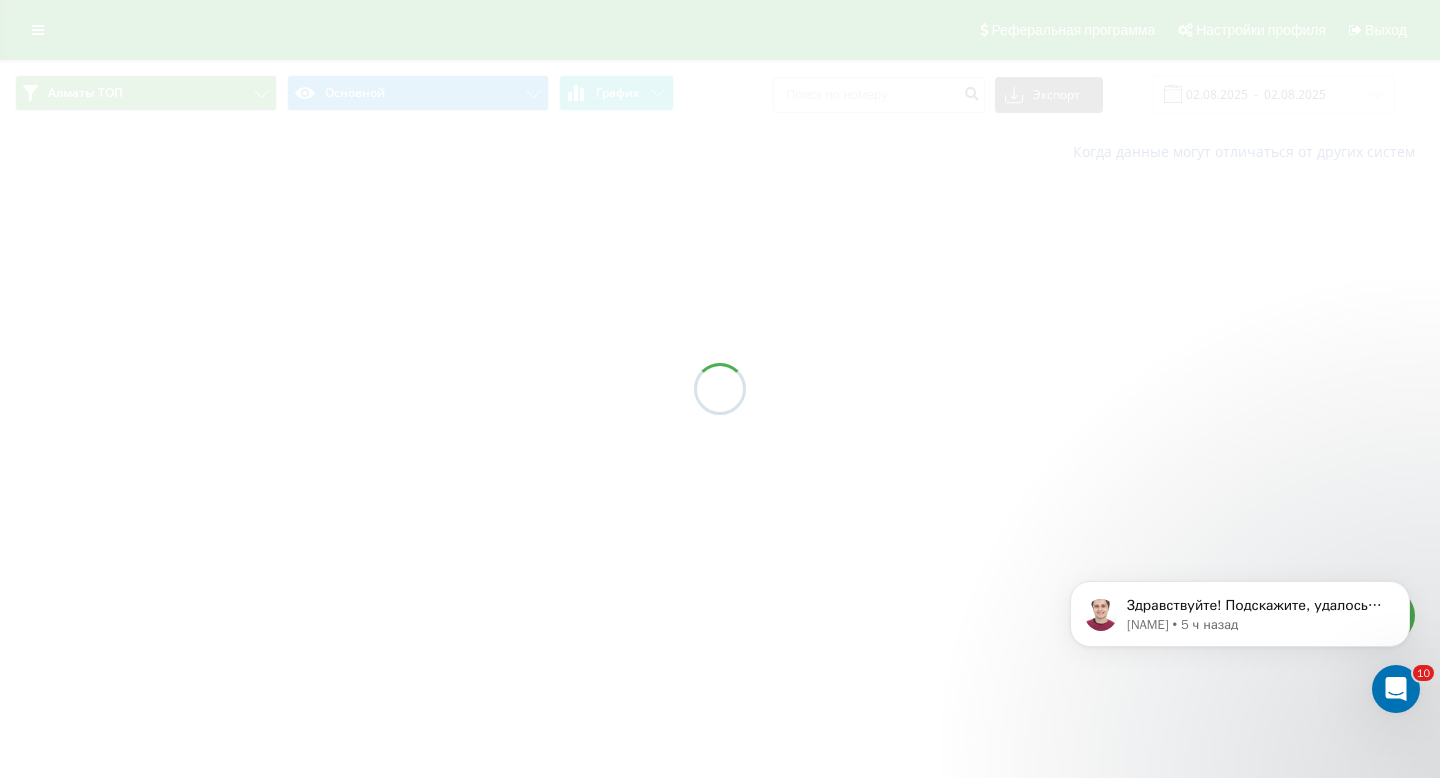 scroll, scrollTop: 0, scrollLeft: 0, axis: both 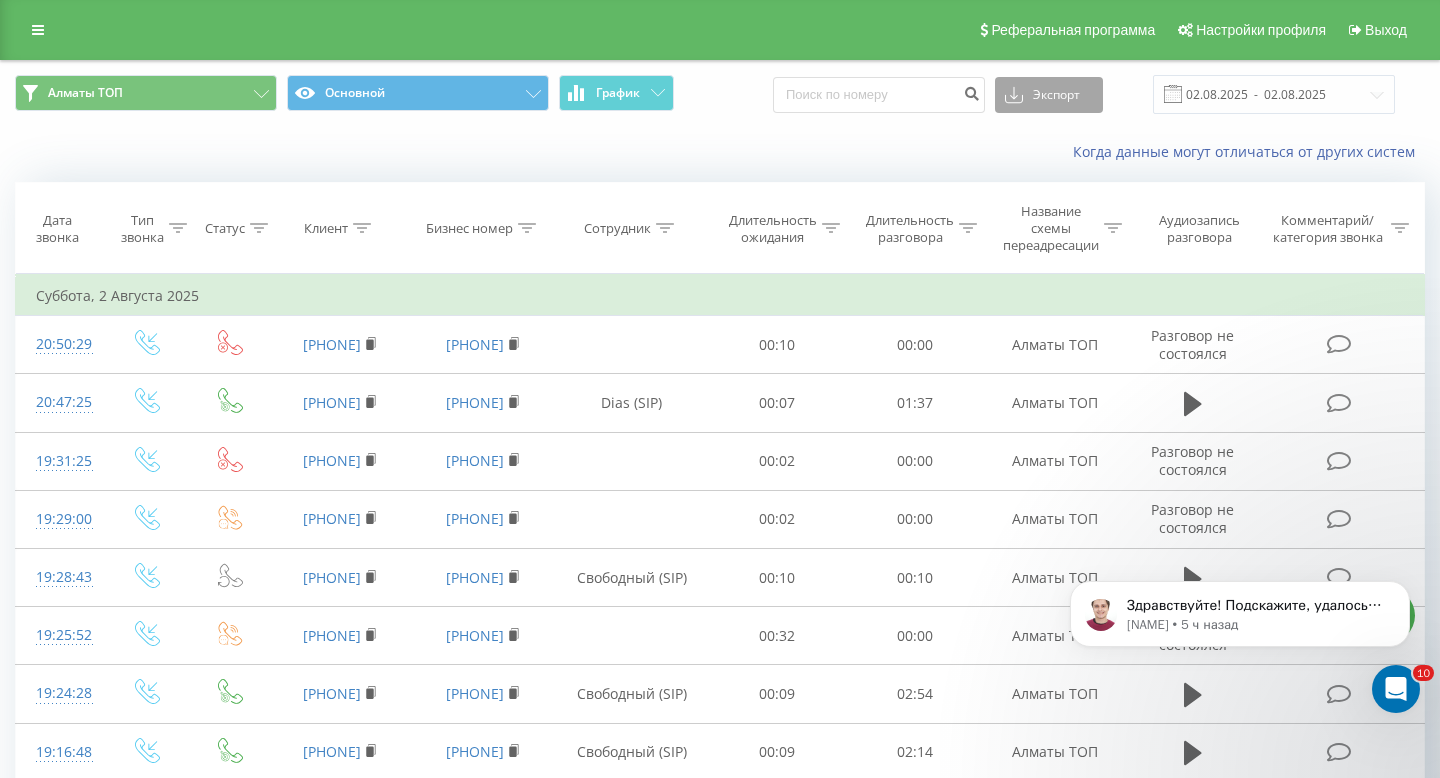 click on "Экспорт" at bounding box center [1049, 95] 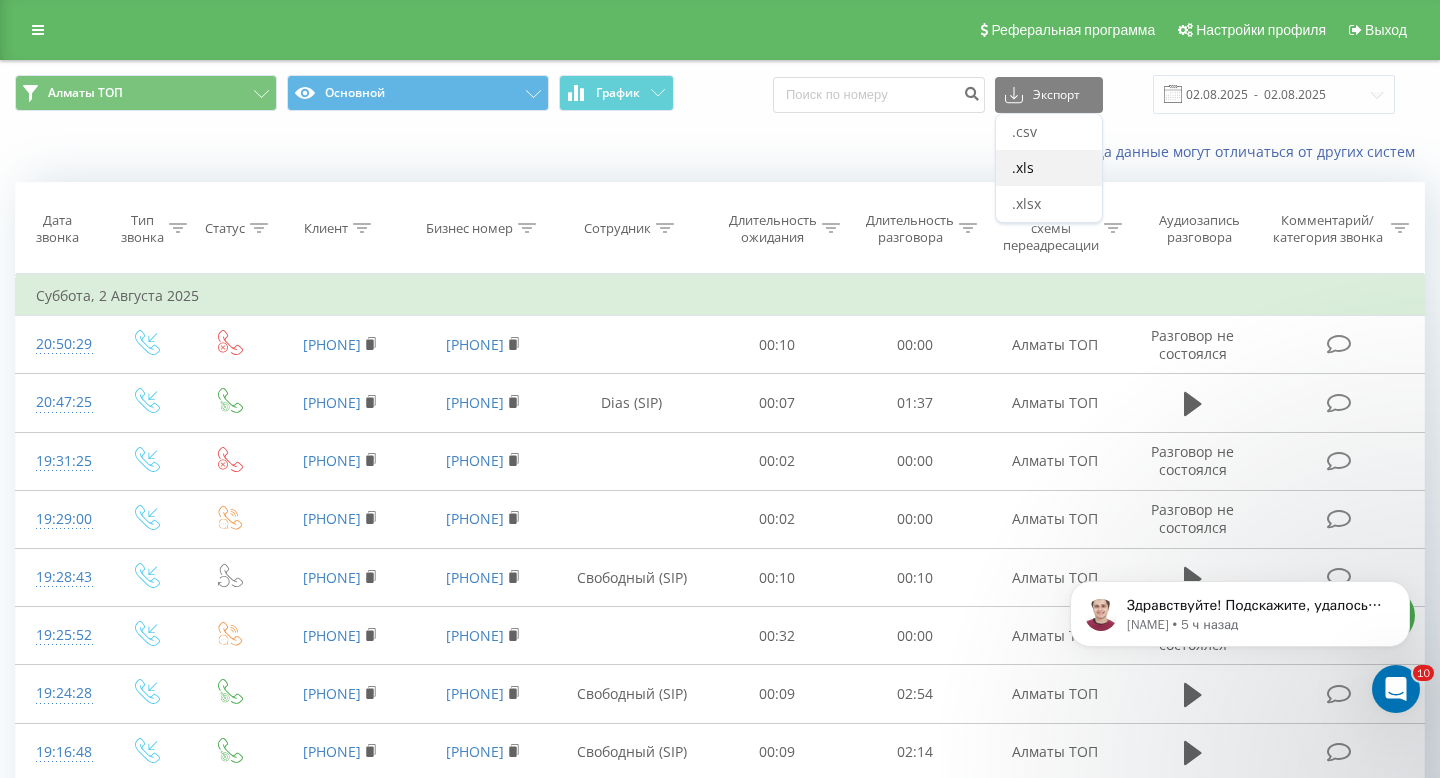 click on ".xls" at bounding box center (1049, 168) 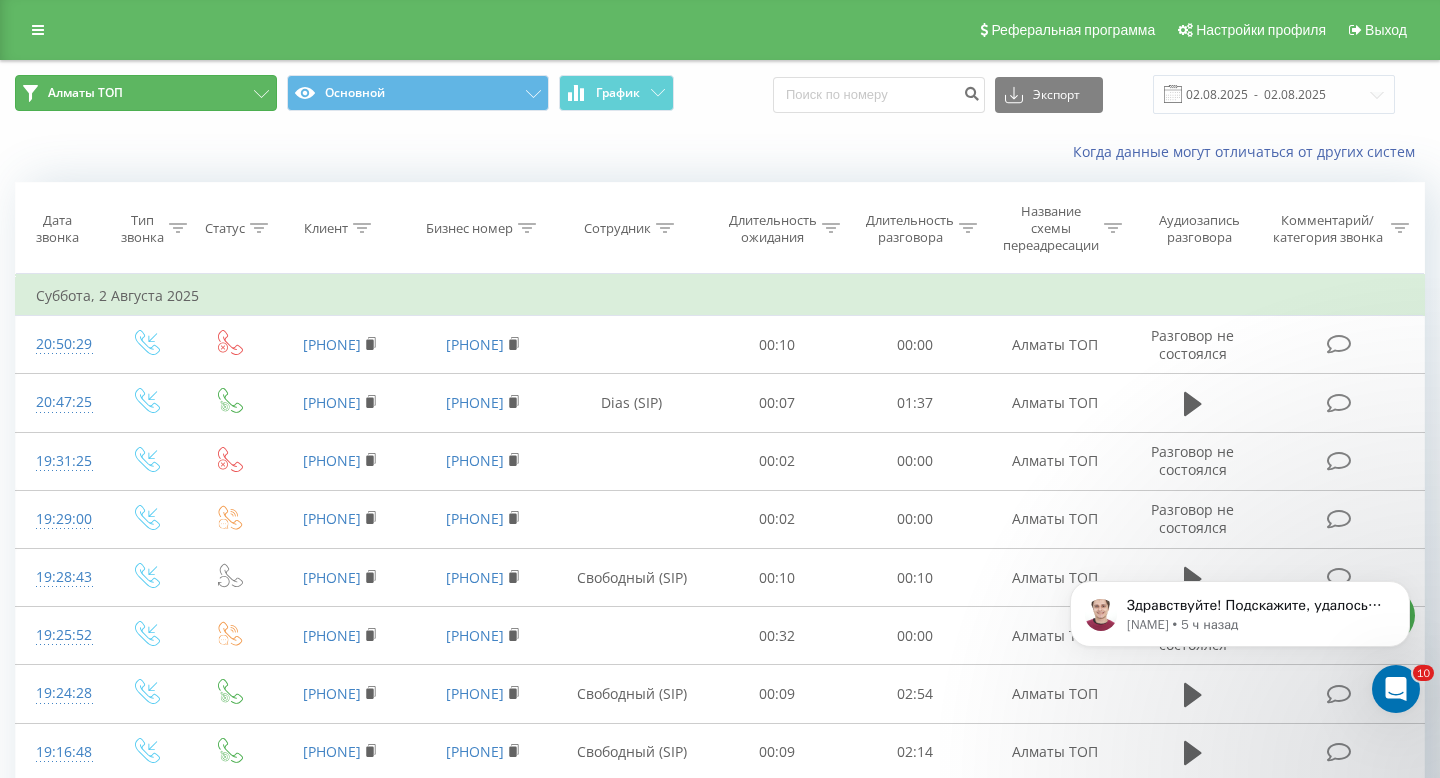 click on "Алматы ТОП" at bounding box center (146, 93) 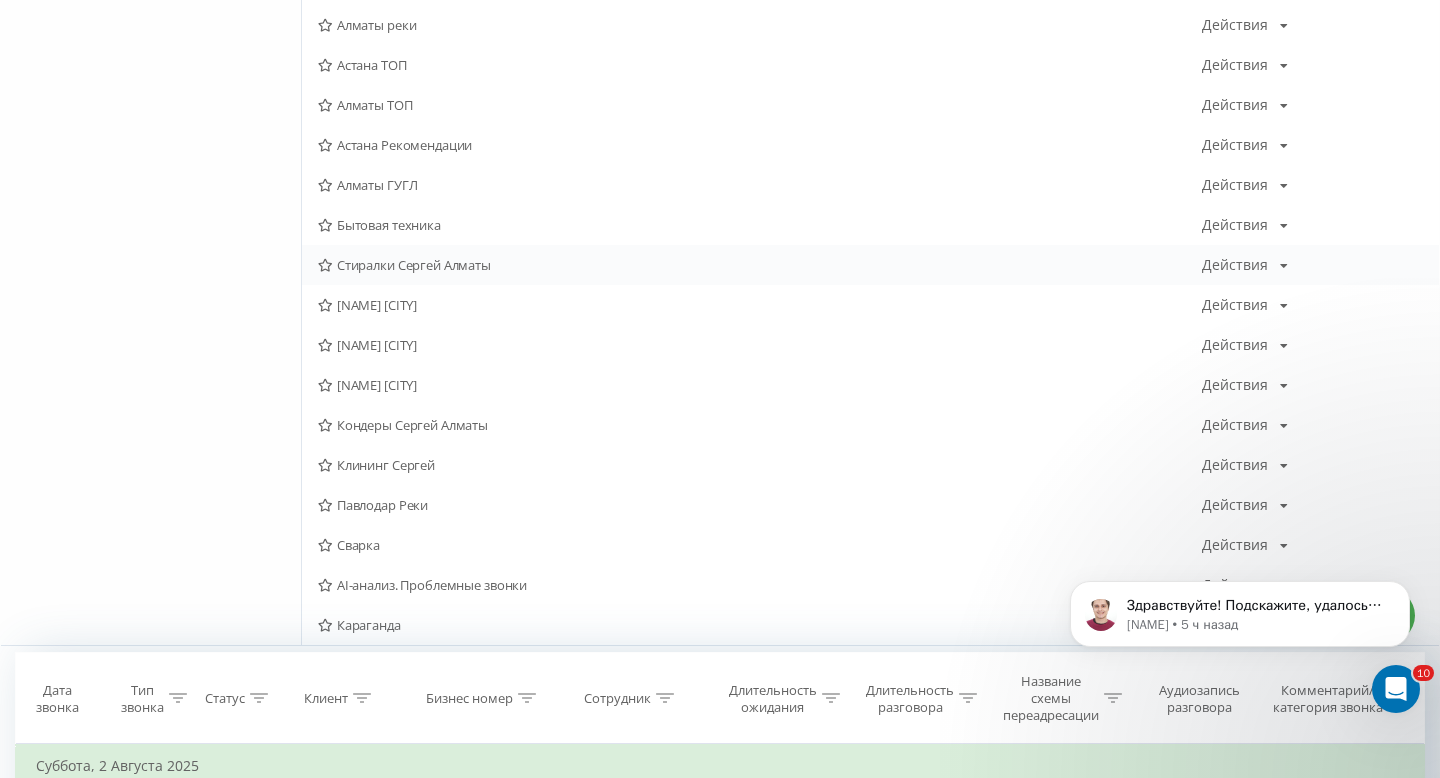 scroll, scrollTop: 542, scrollLeft: 0, axis: vertical 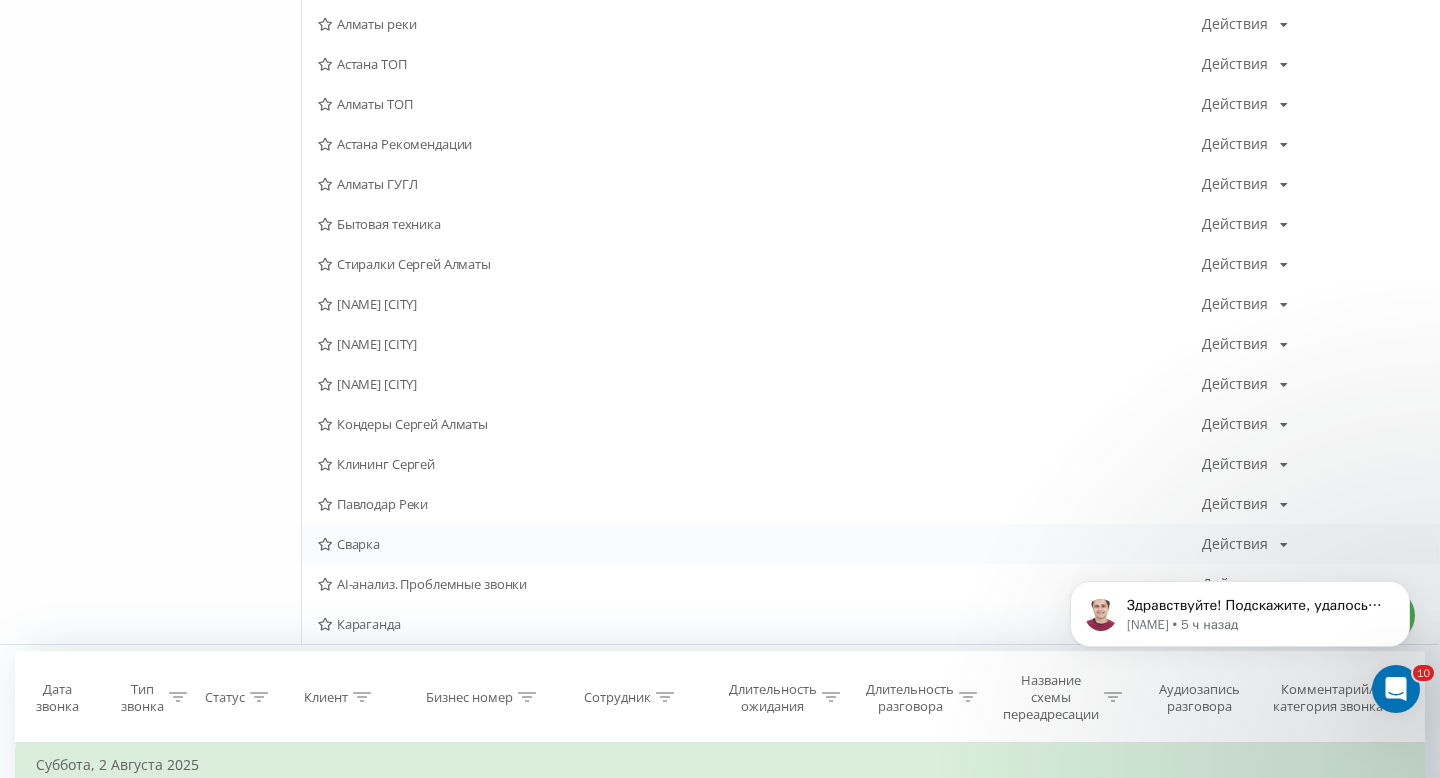 click on "Сварка" at bounding box center [760, 544] 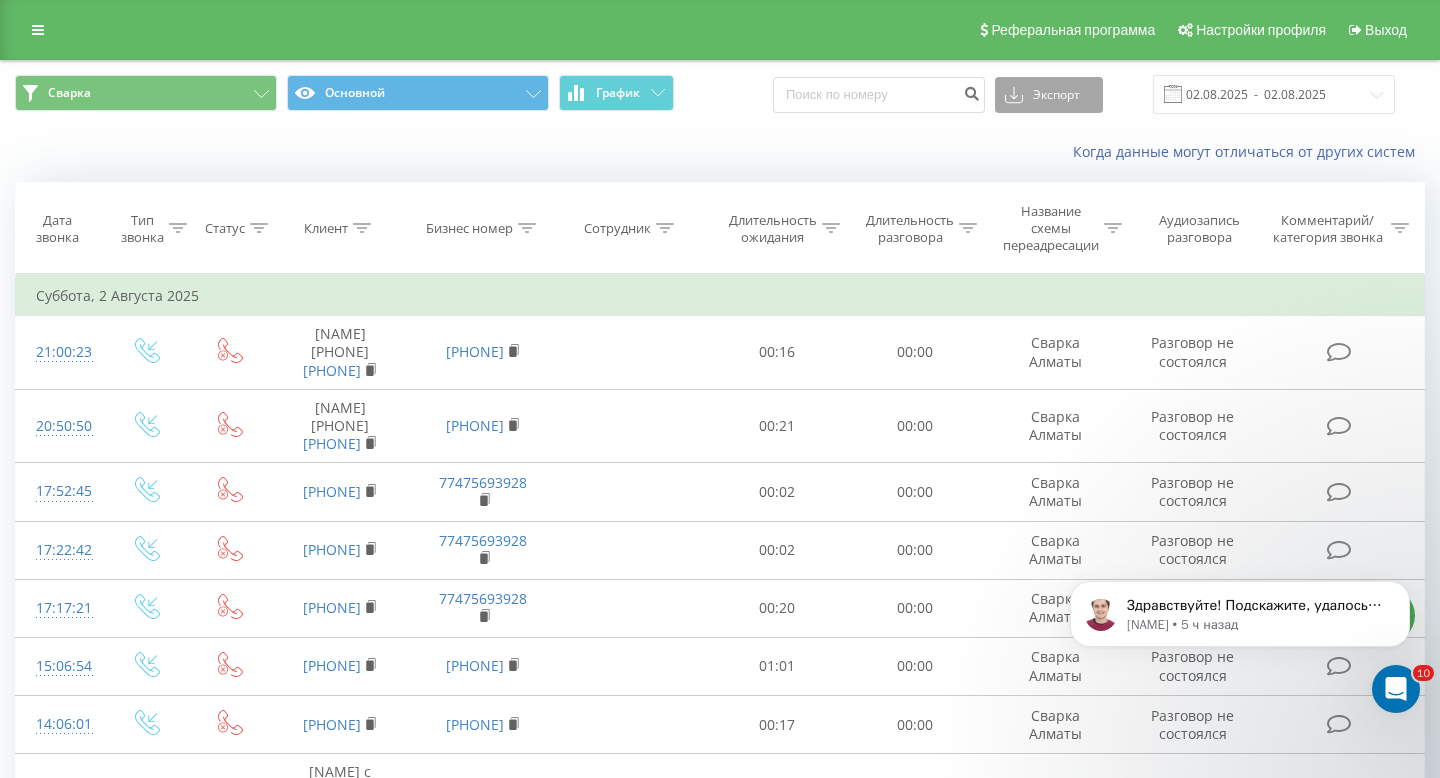 click on "Экспорт" at bounding box center (1049, 95) 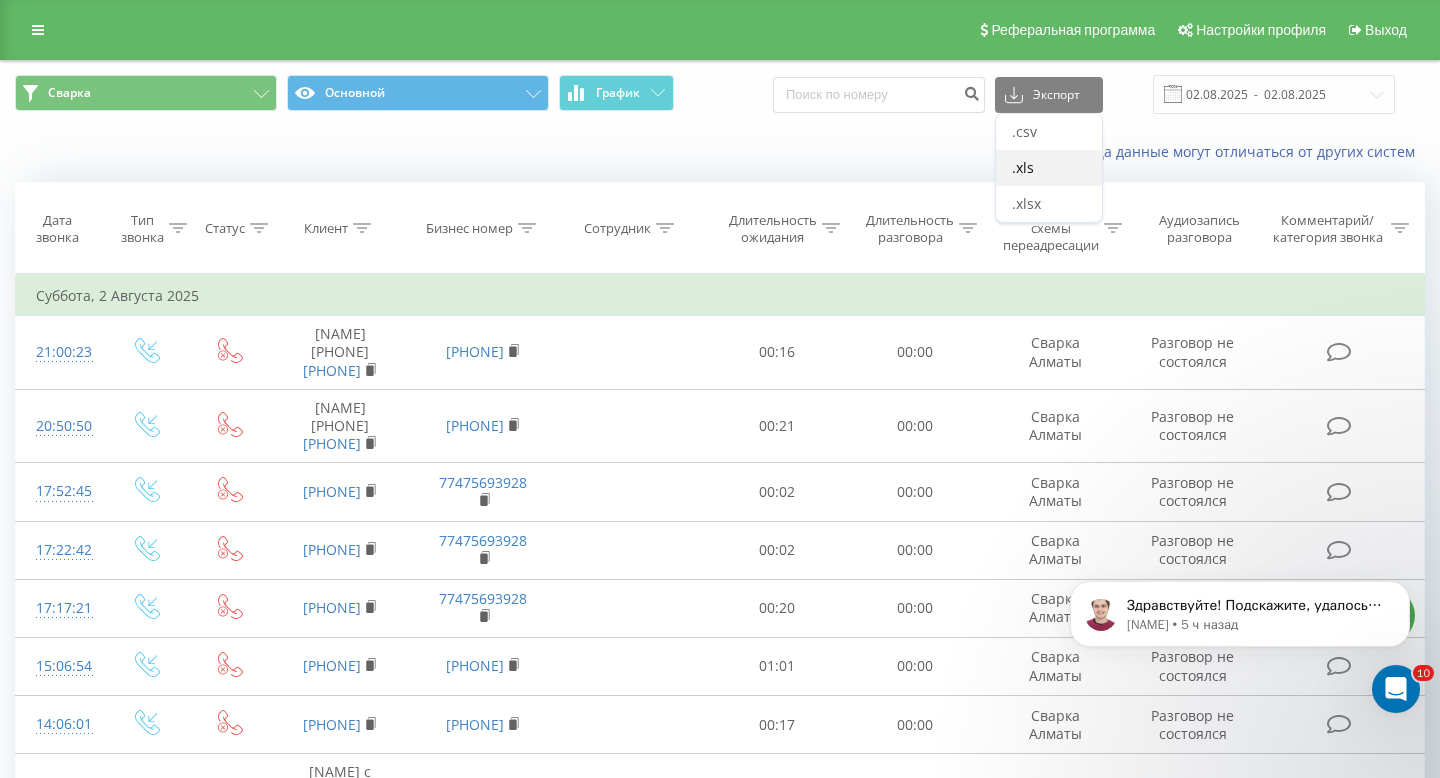 click on ".xls" at bounding box center [1023, 167] 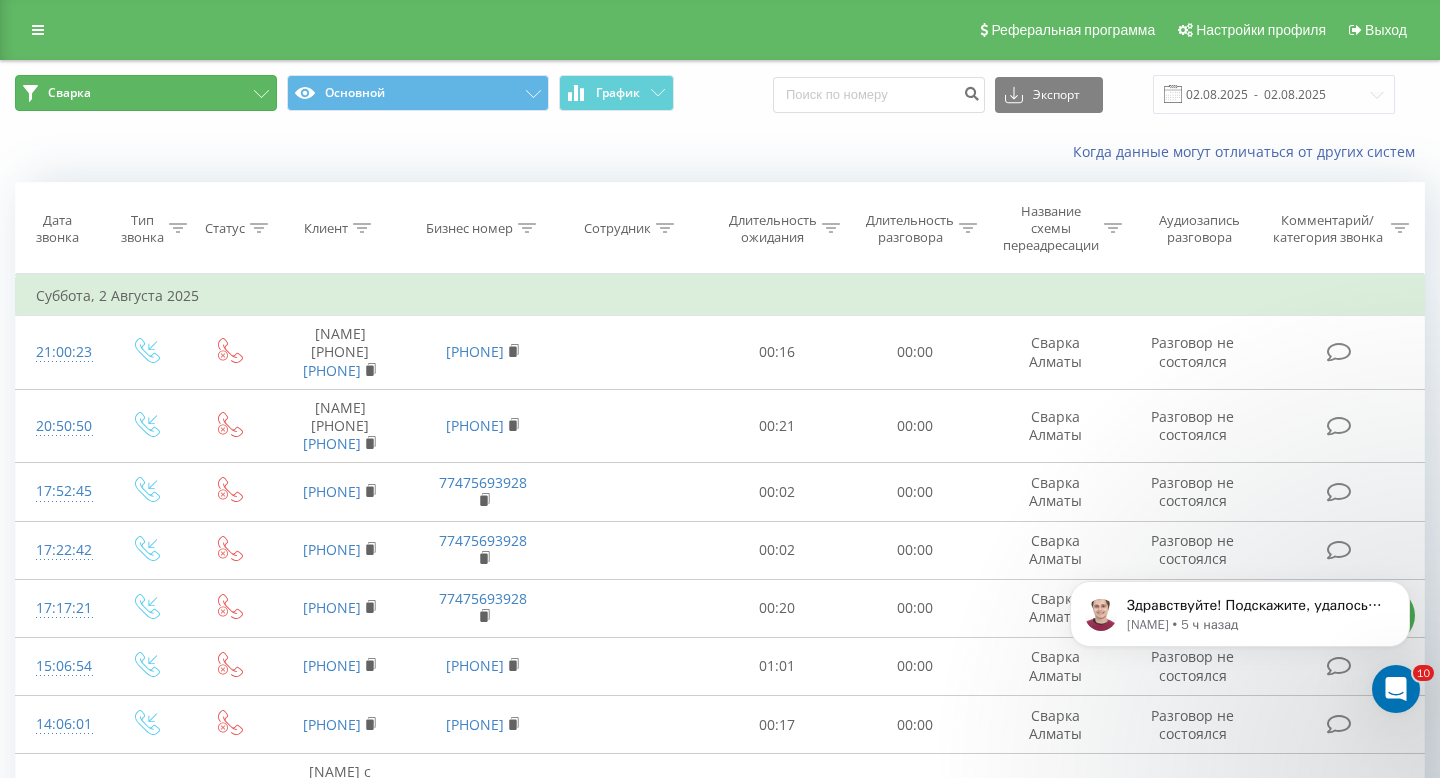 click on "Сварка" at bounding box center (146, 93) 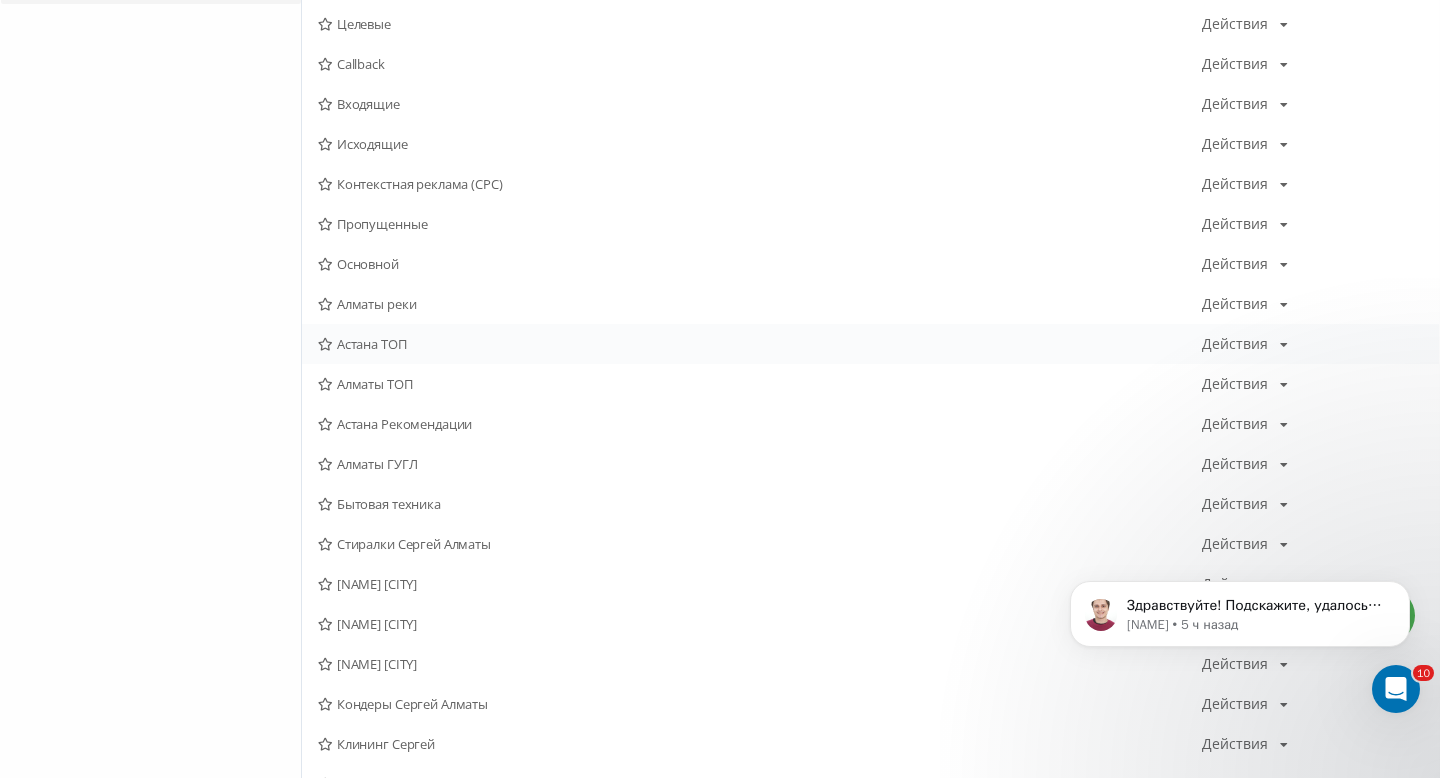 scroll, scrollTop: 292, scrollLeft: 0, axis: vertical 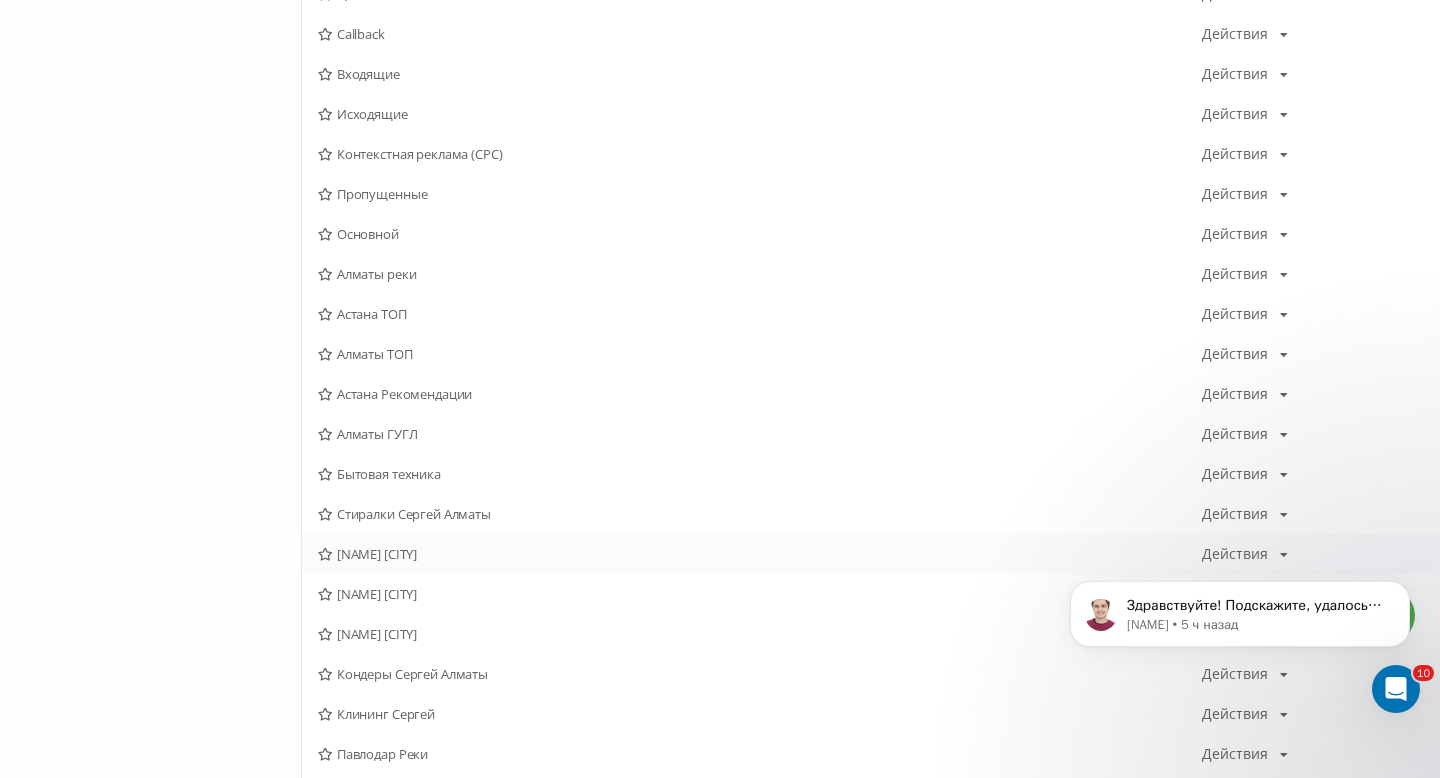 click on "Сергей Алматы Действия Редактировать Копировать Удалить По умолчанию Поделиться" at bounding box center (870, 554) 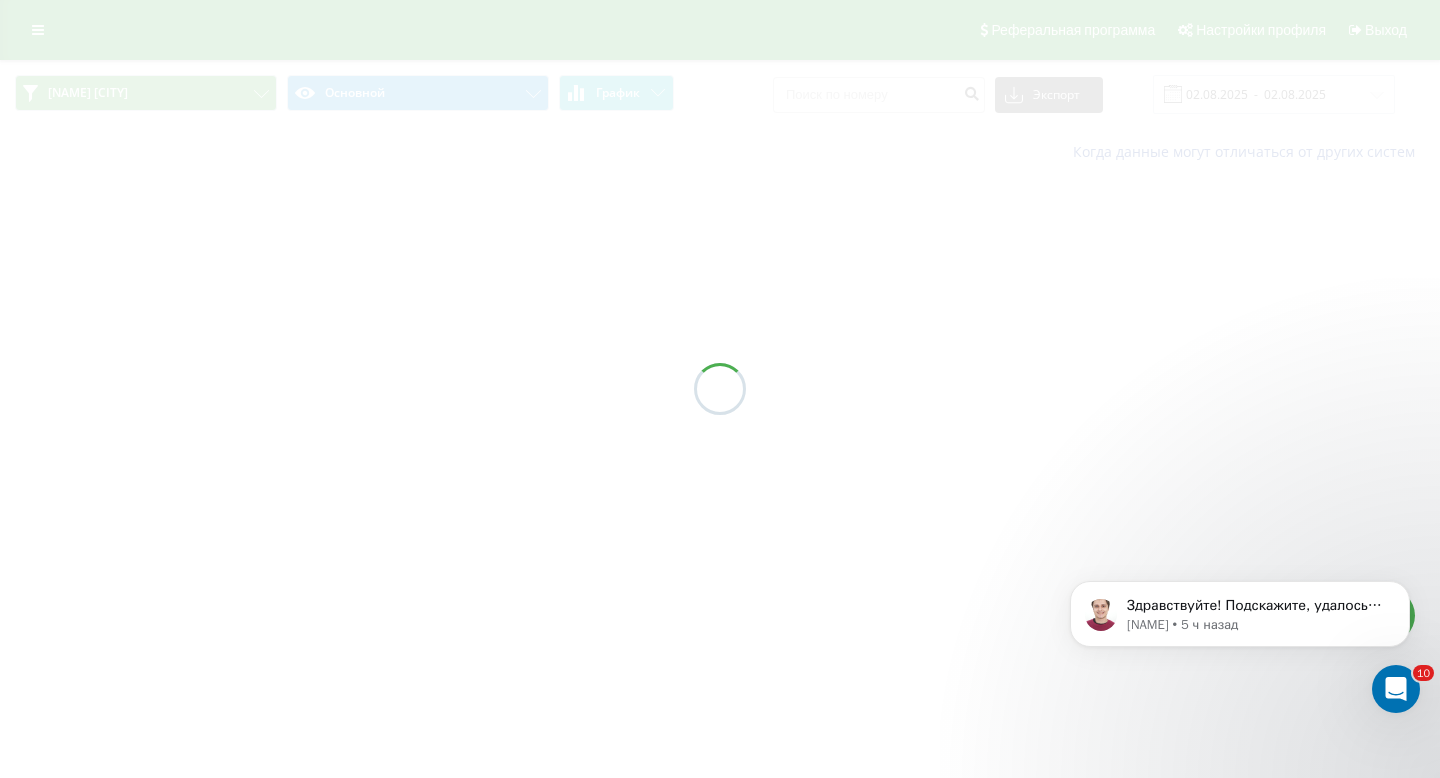 scroll, scrollTop: 0, scrollLeft: 0, axis: both 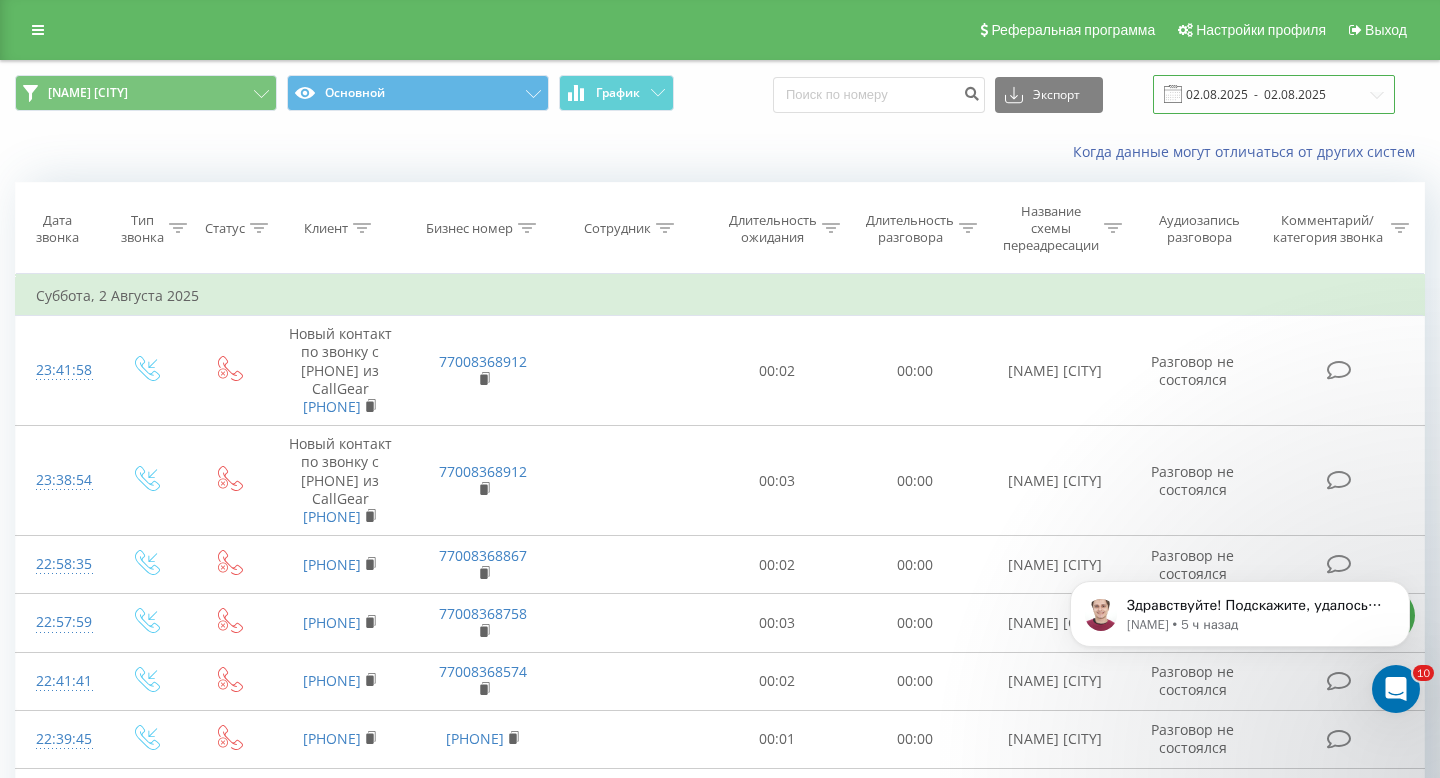 click on "02.08.2025  -  02.08.2025" at bounding box center [1274, 94] 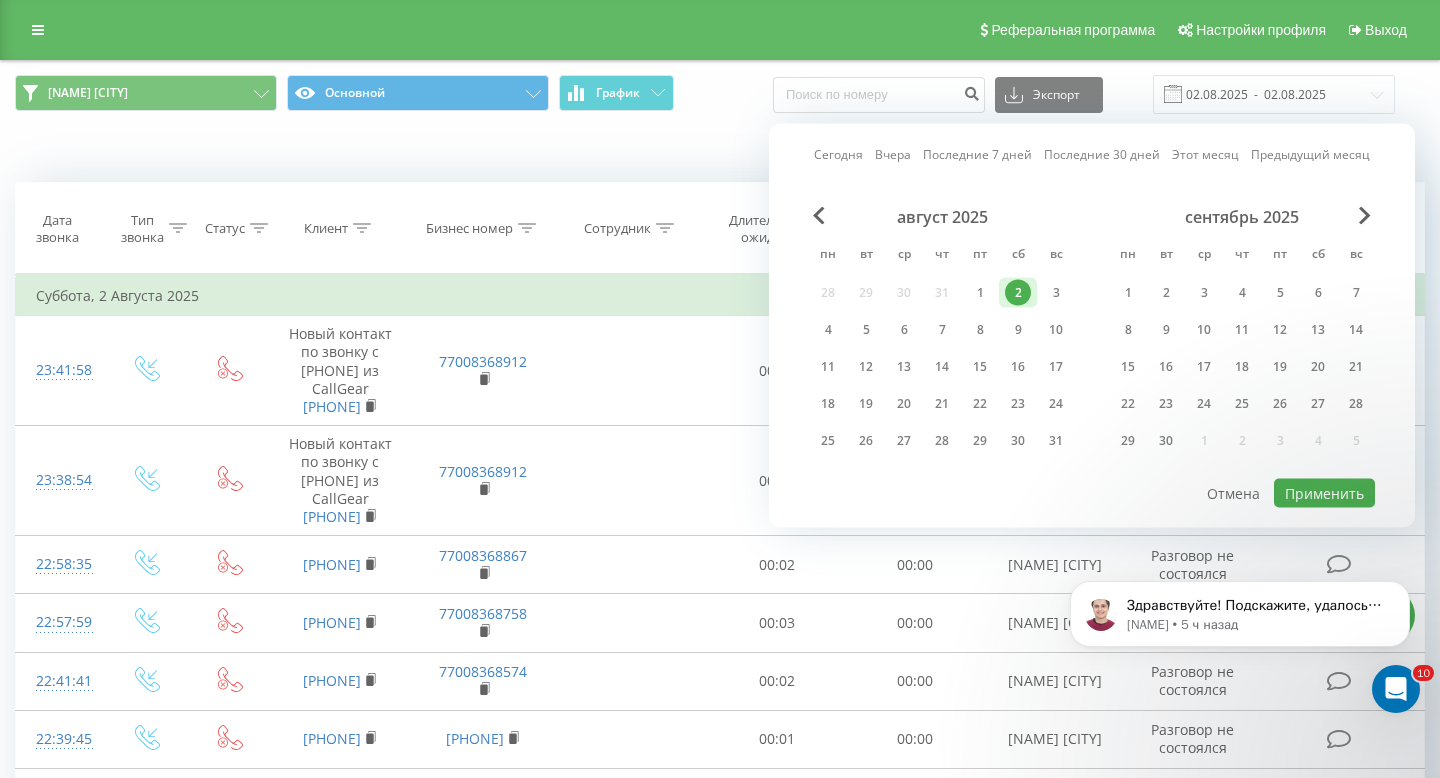 click on "Вчера" at bounding box center (893, 154) 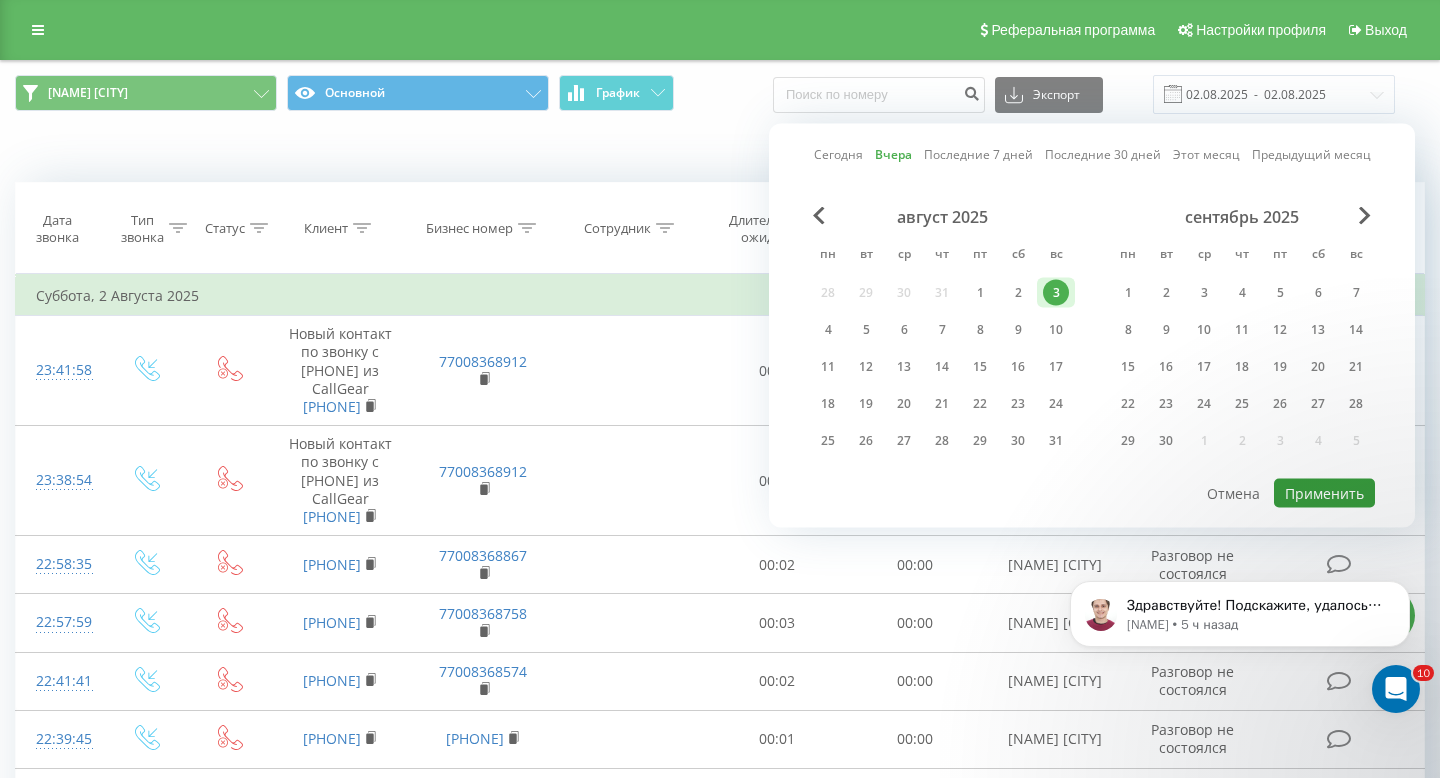 click on "Применить" at bounding box center (1324, 493) 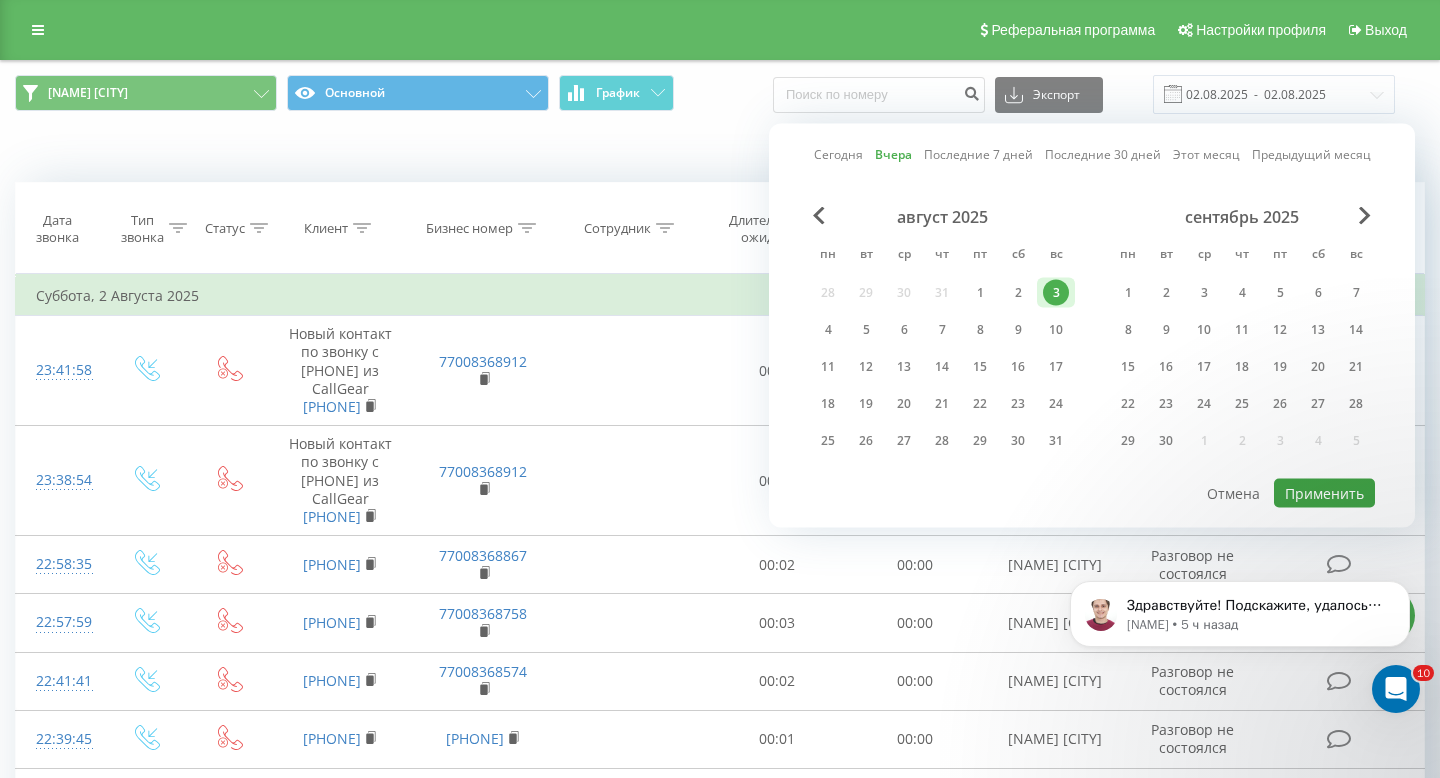 type on "03.08.2025  -  03.08.2025" 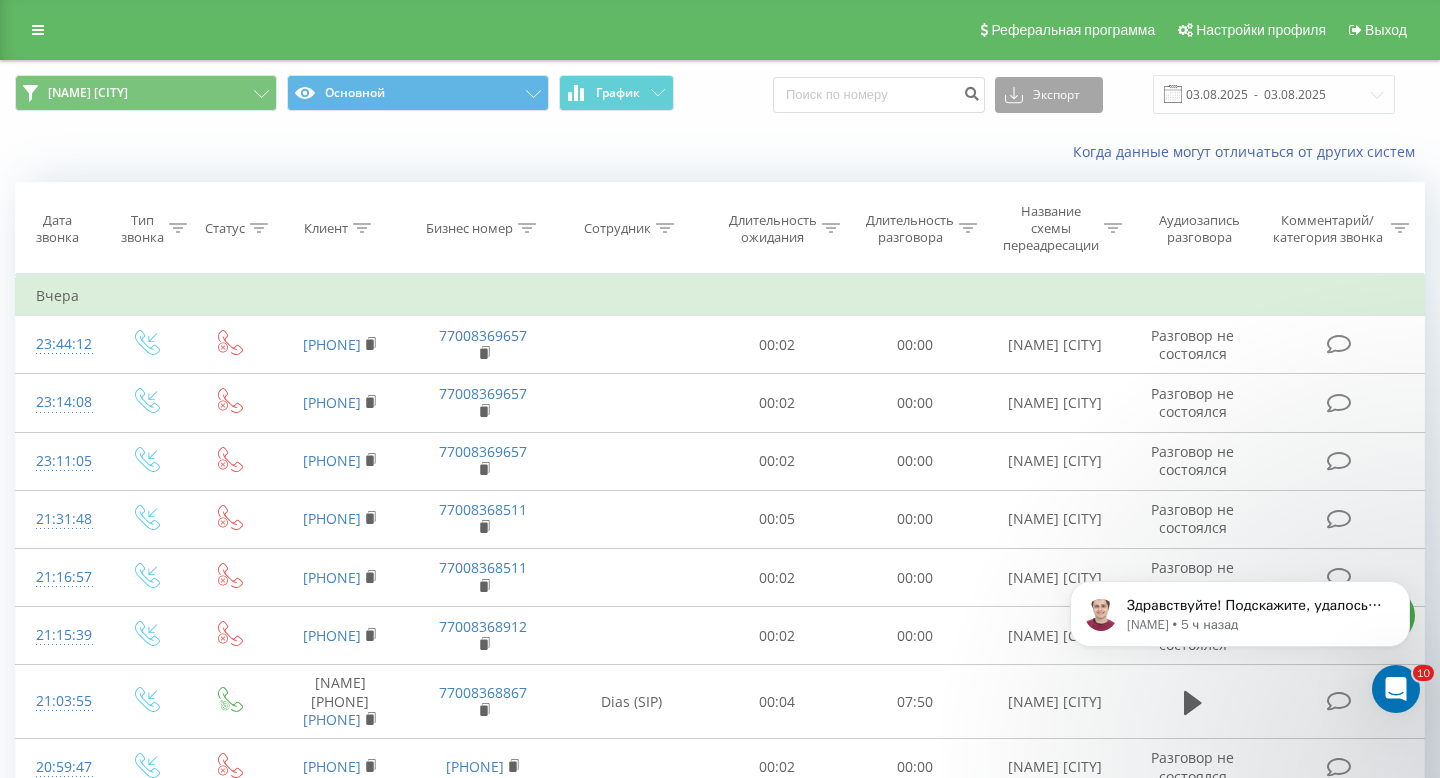 click on "Экспорт" at bounding box center [1049, 95] 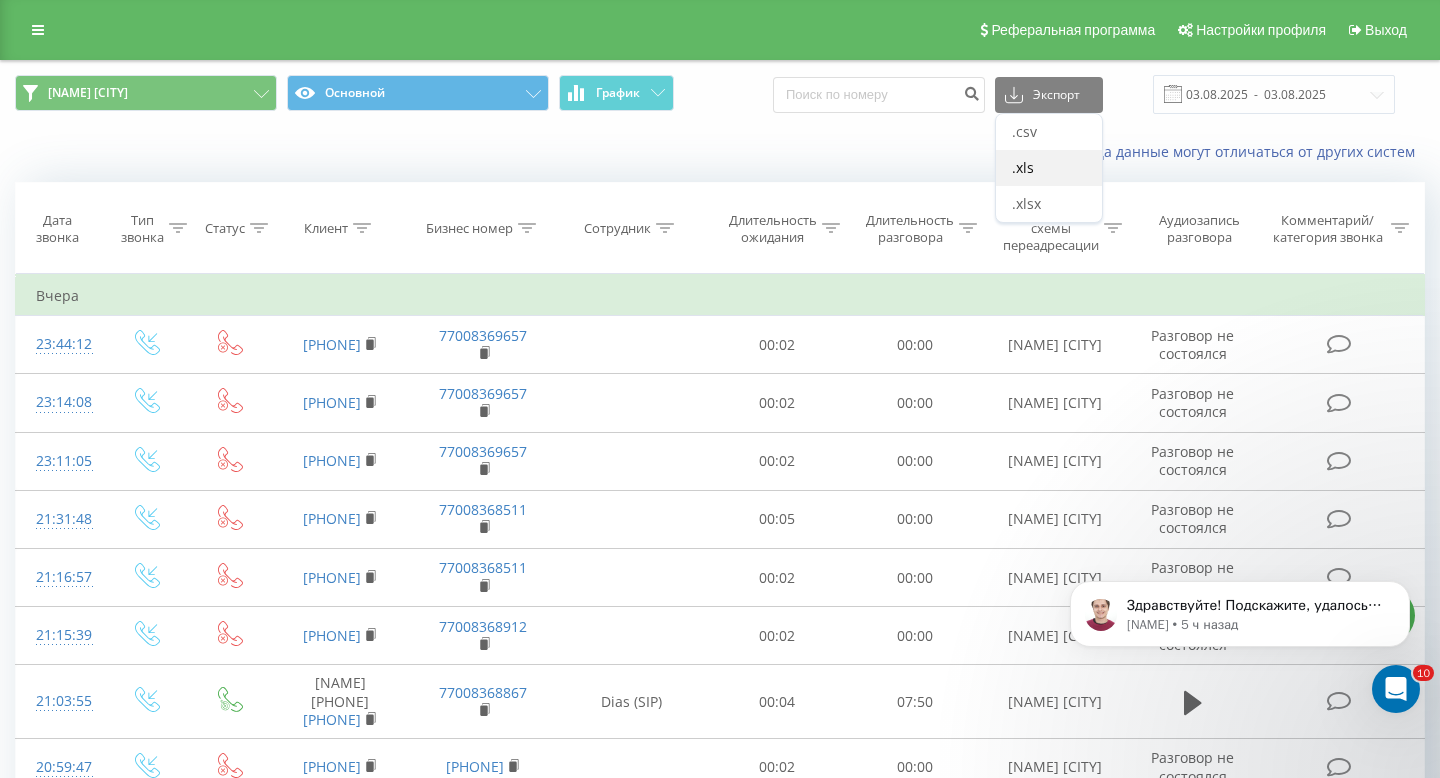 click on ".xls" at bounding box center [1023, 167] 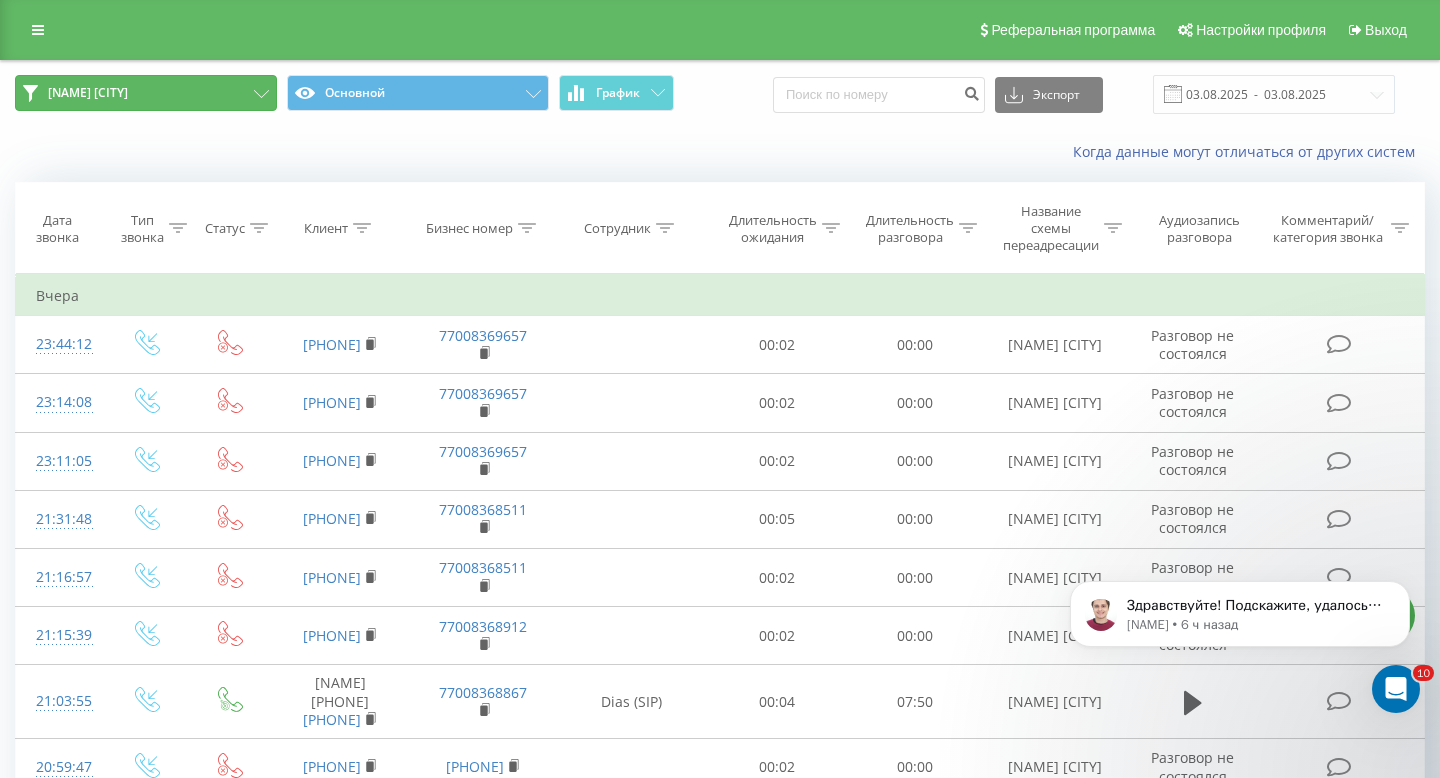 click on "Сергей Алматы" at bounding box center [146, 93] 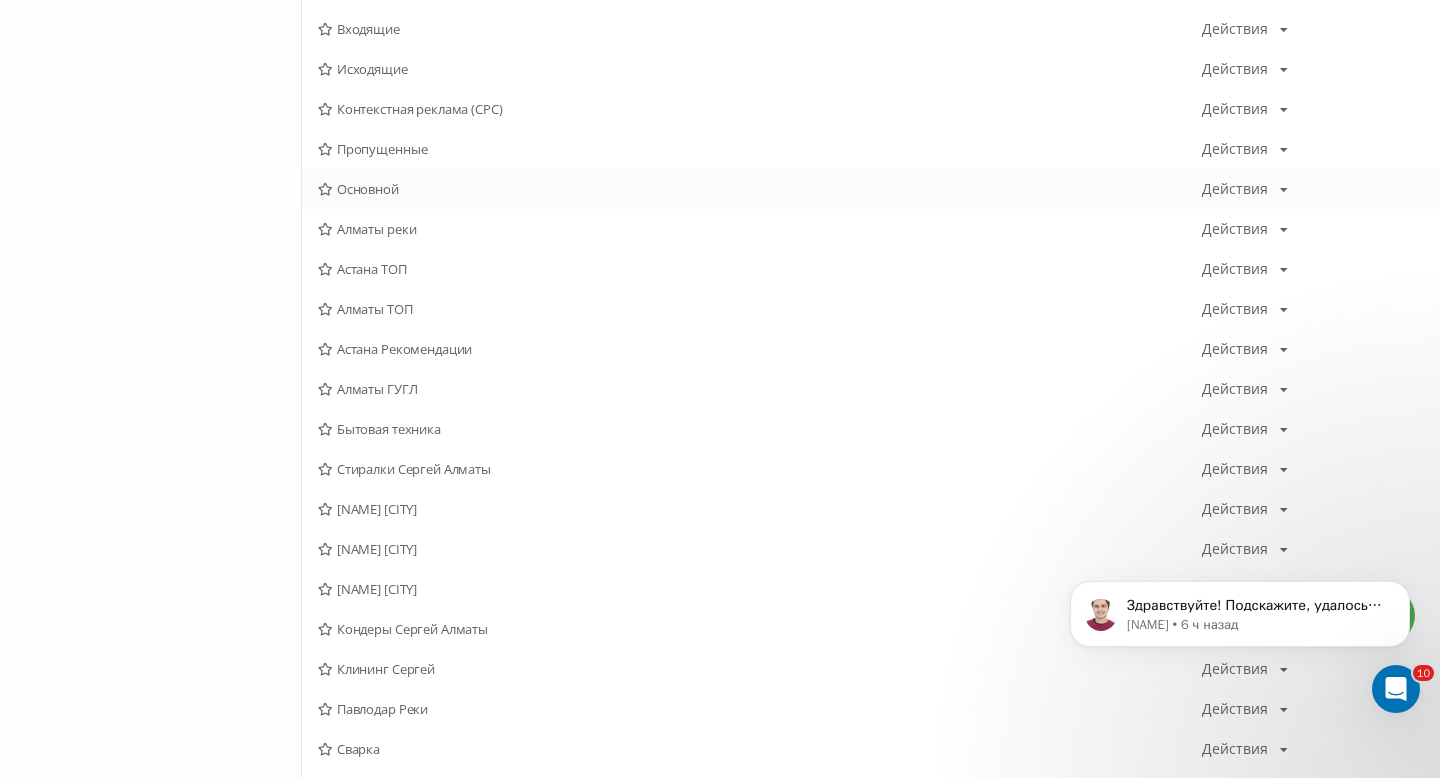 scroll, scrollTop: 394, scrollLeft: 0, axis: vertical 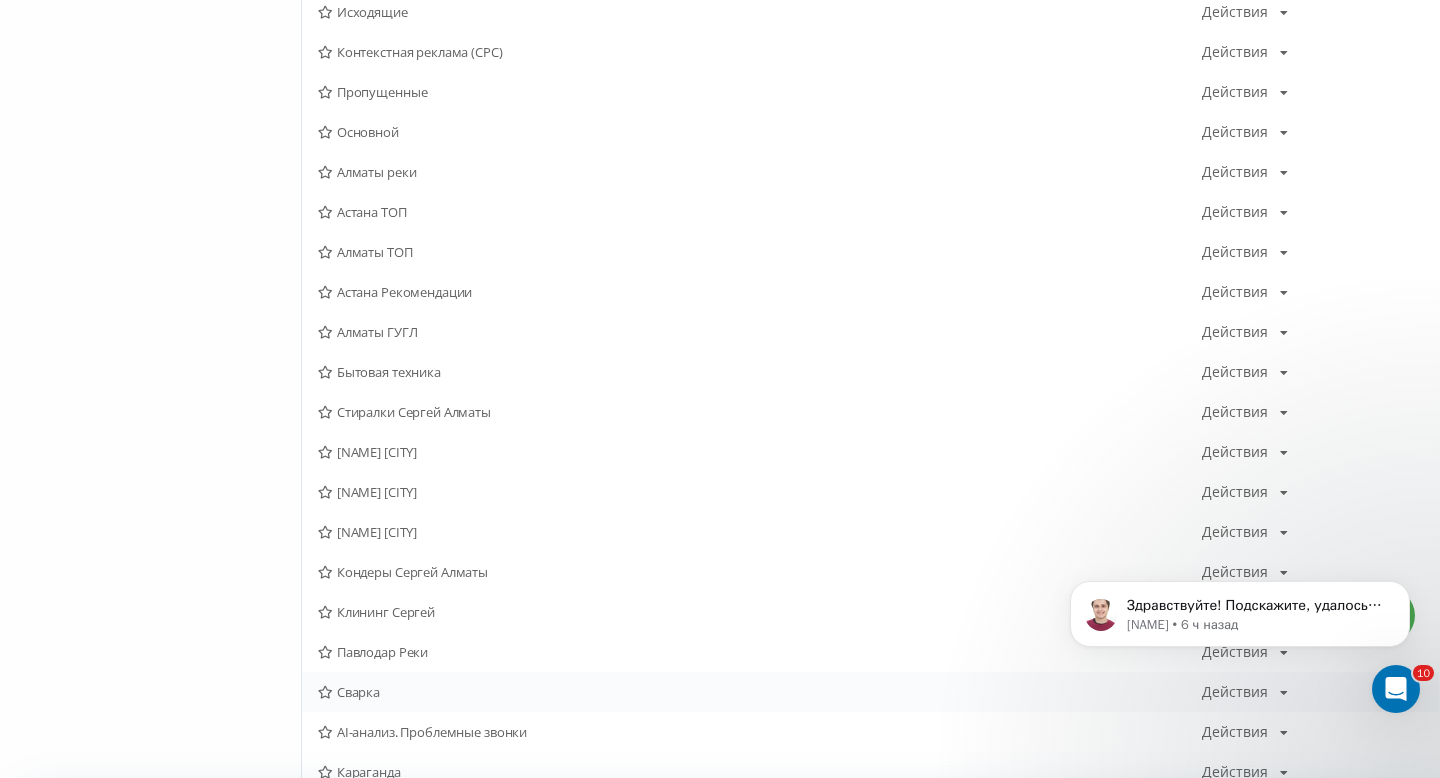 click on "Сварка" at bounding box center [760, 692] 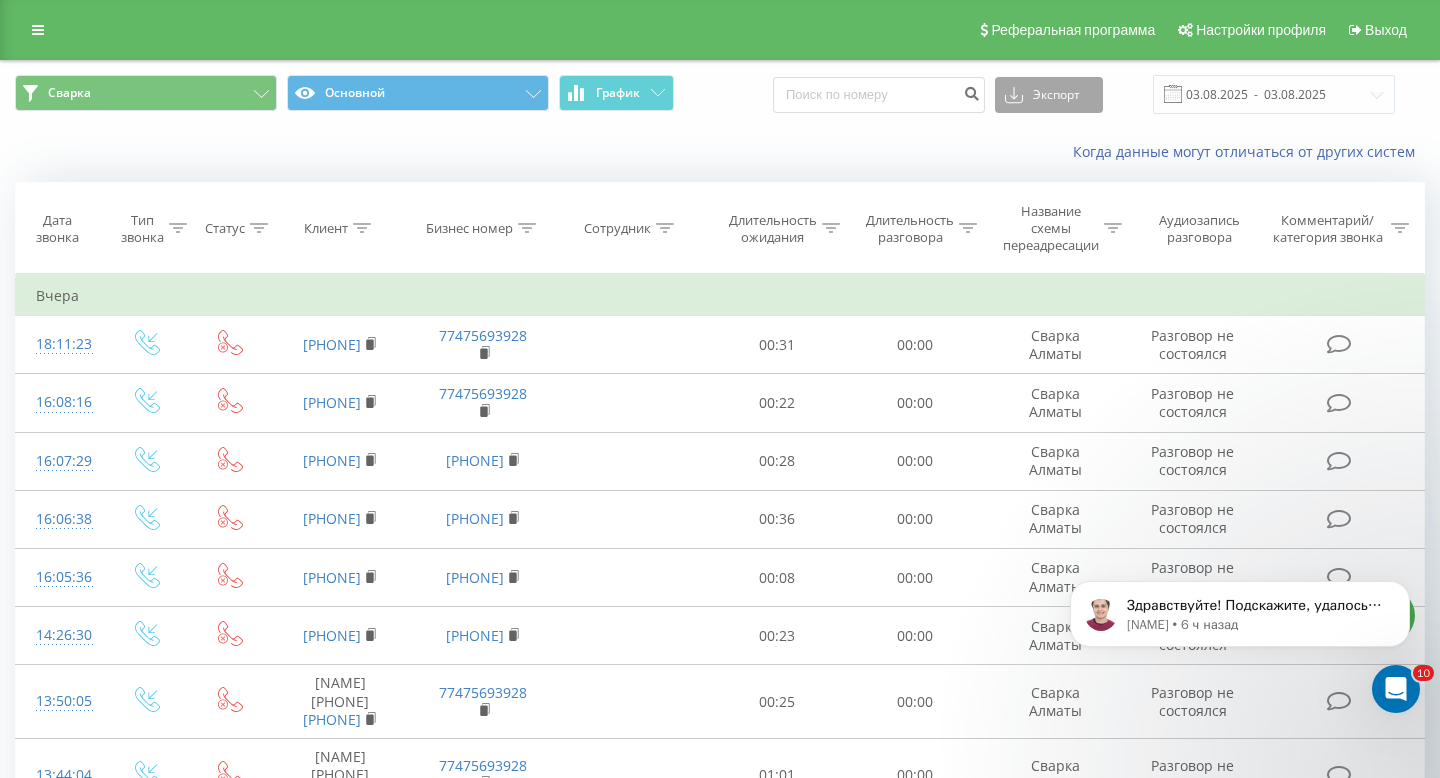click on "Экспорт" at bounding box center (1049, 95) 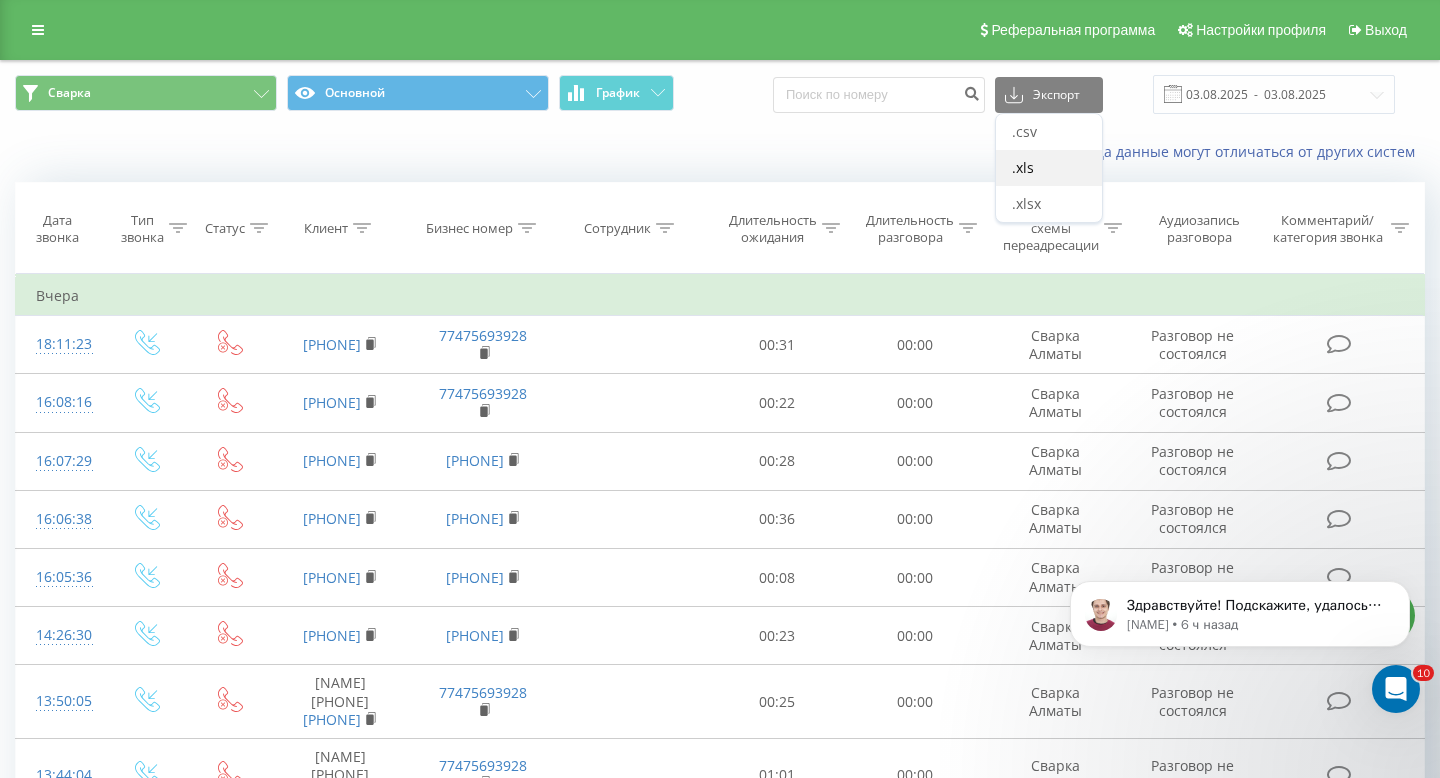 click on ".xls" at bounding box center [1049, 168] 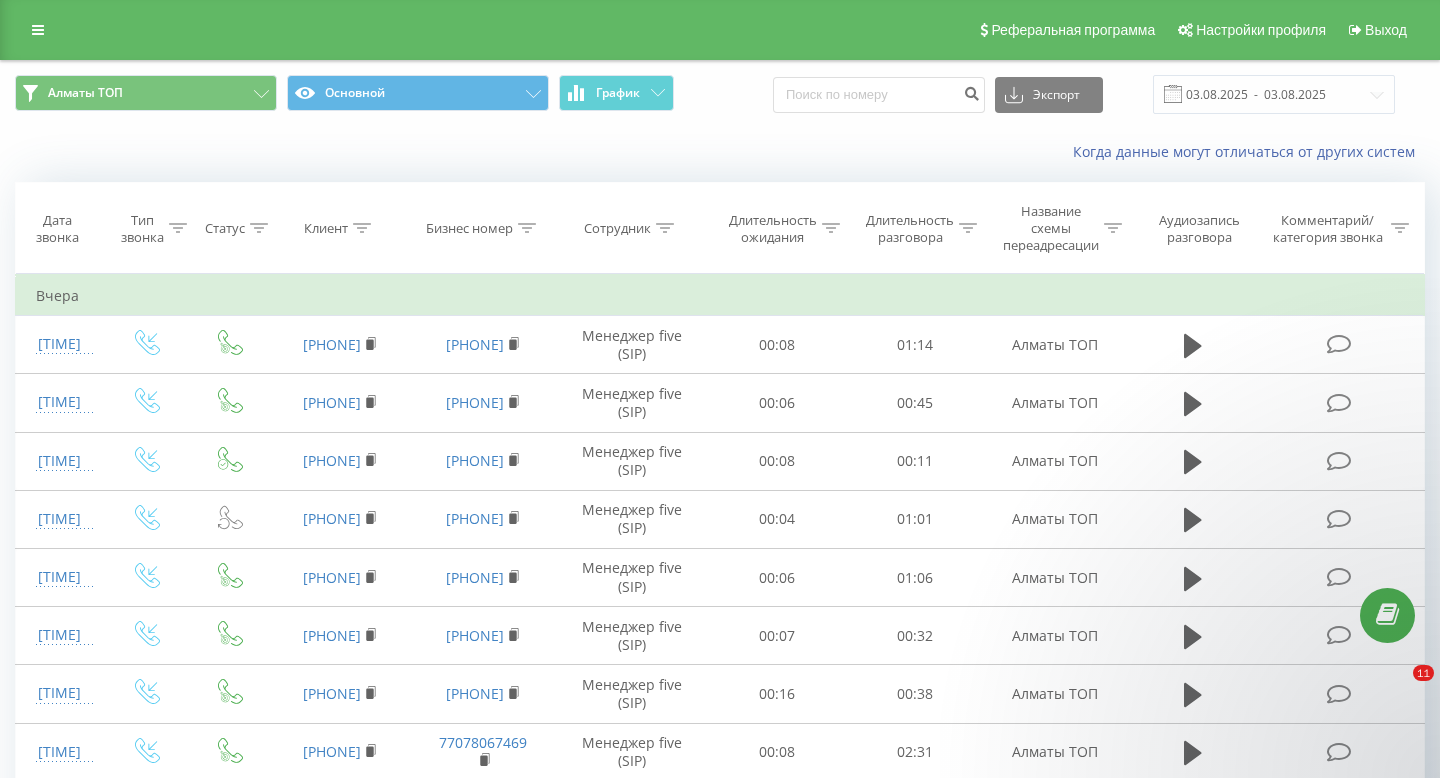 scroll, scrollTop: 0, scrollLeft: 0, axis: both 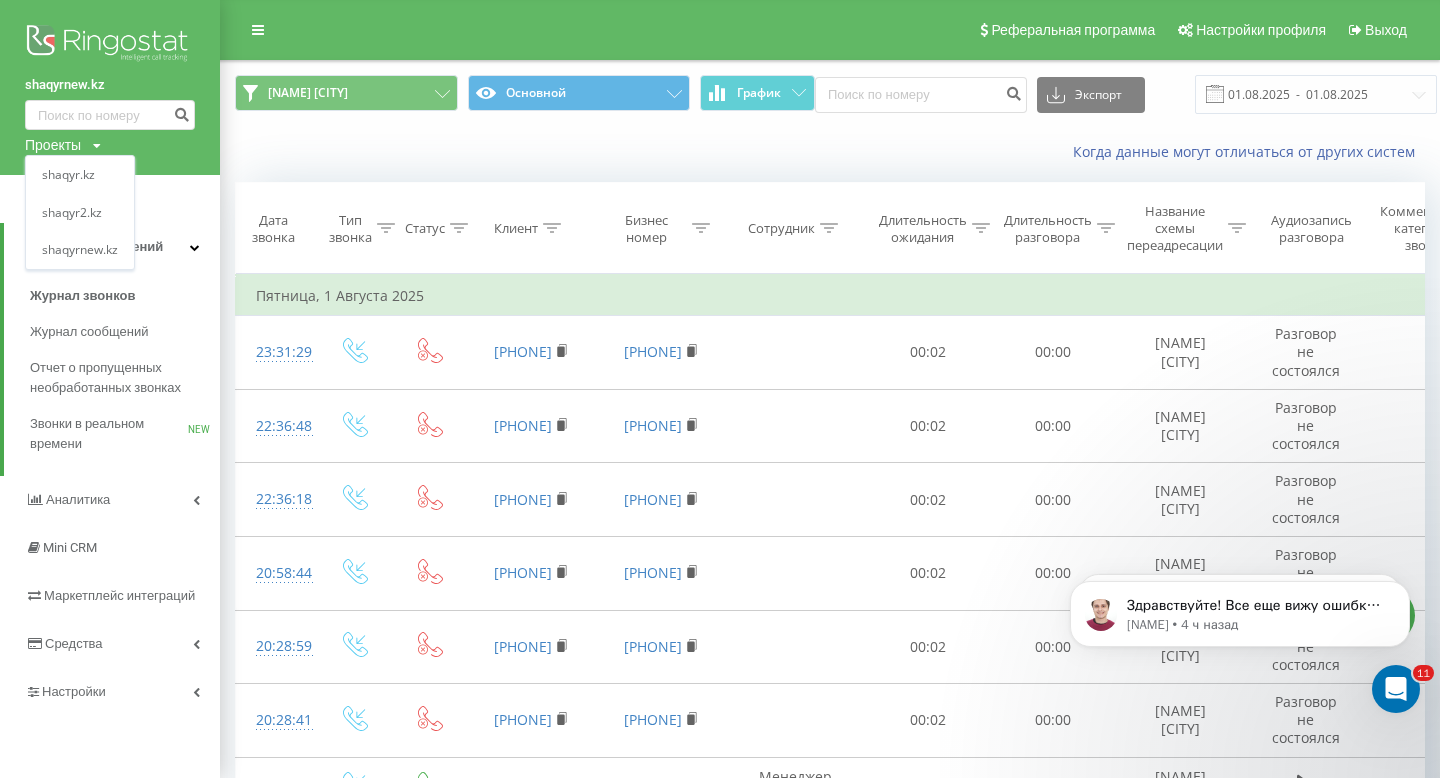 click on "Когда данные могут отличаться от других систем" at bounding box center (830, 152) 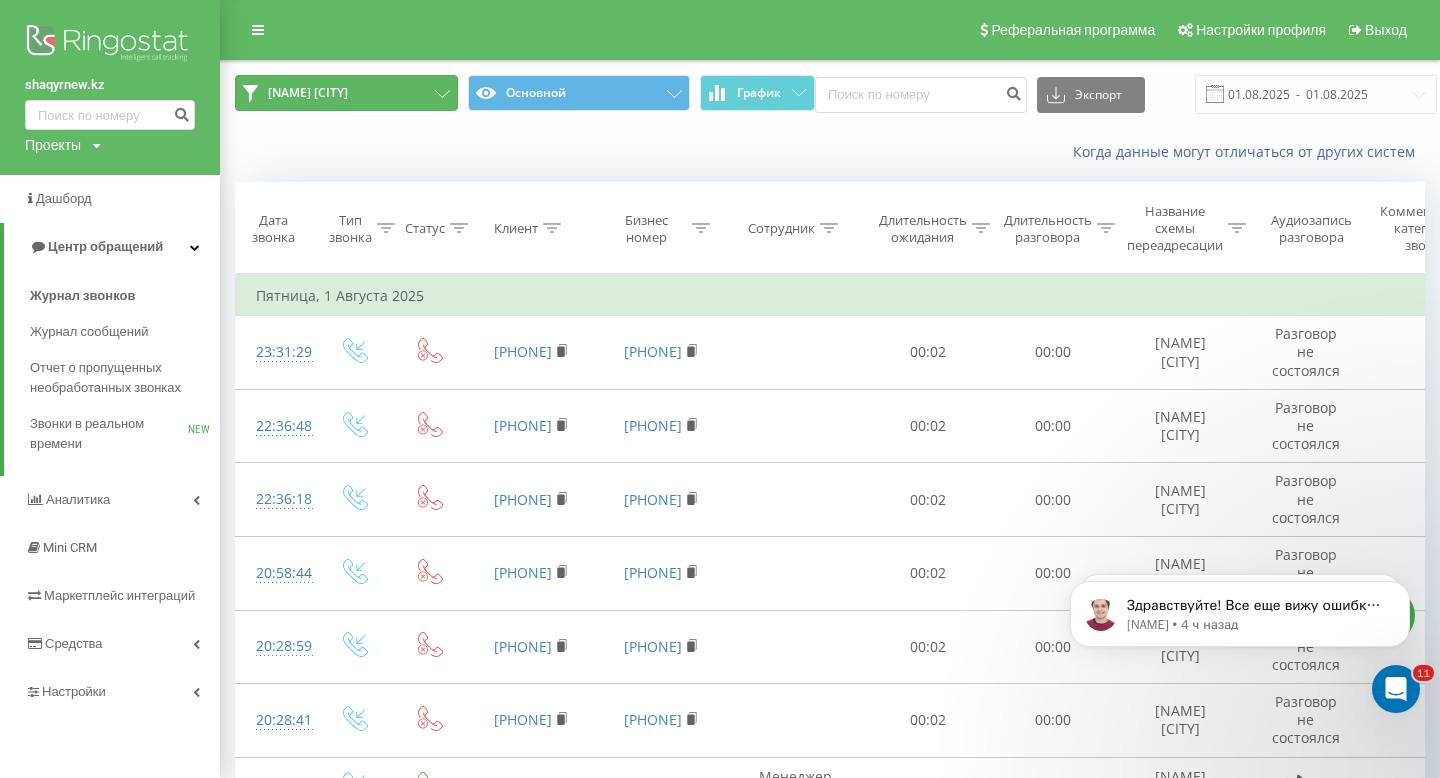 click on "[NAME] [CITY]" at bounding box center (346, 93) 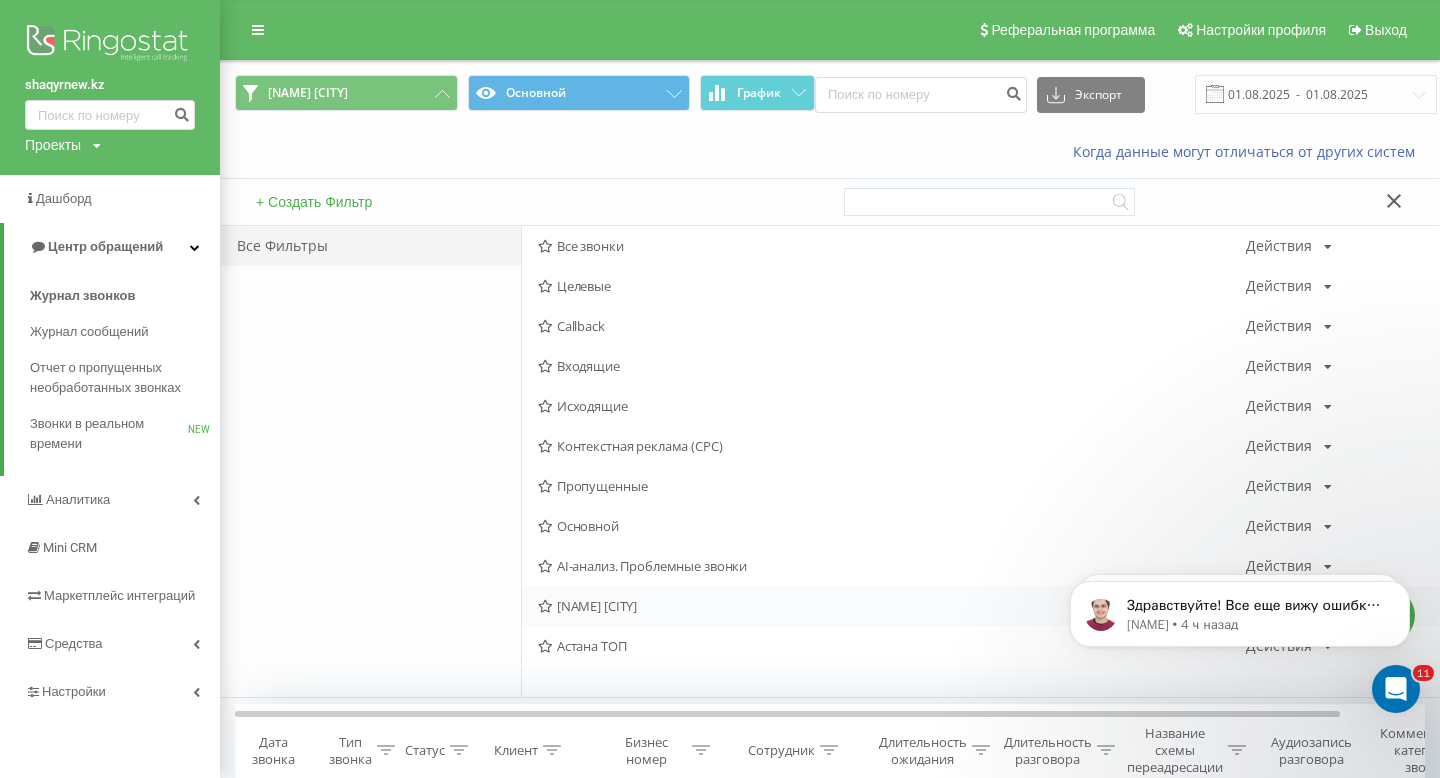 click on "[NAME] [CITY]" at bounding box center [892, 606] 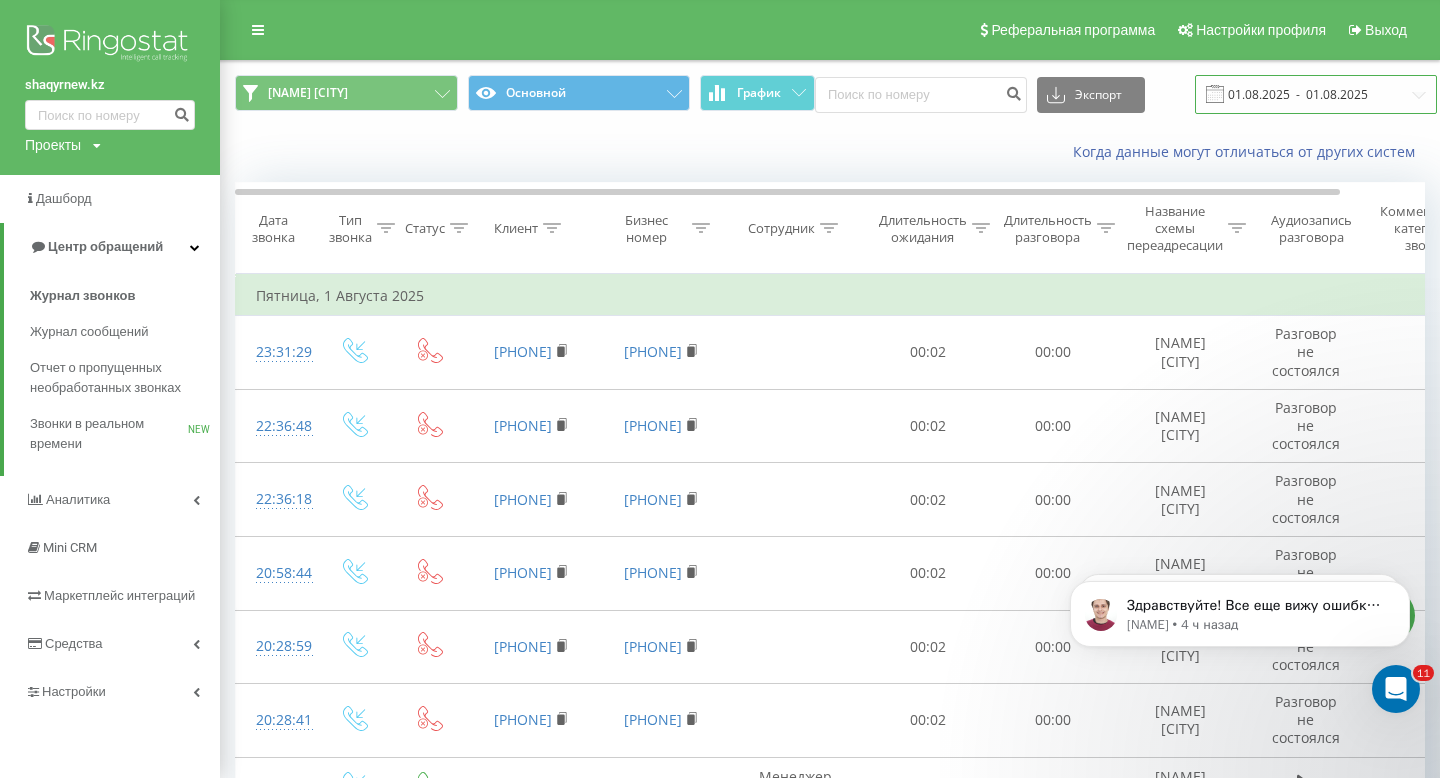 click on "01.08.2025  -  01.08.2025" at bounding box center [1316, 94] 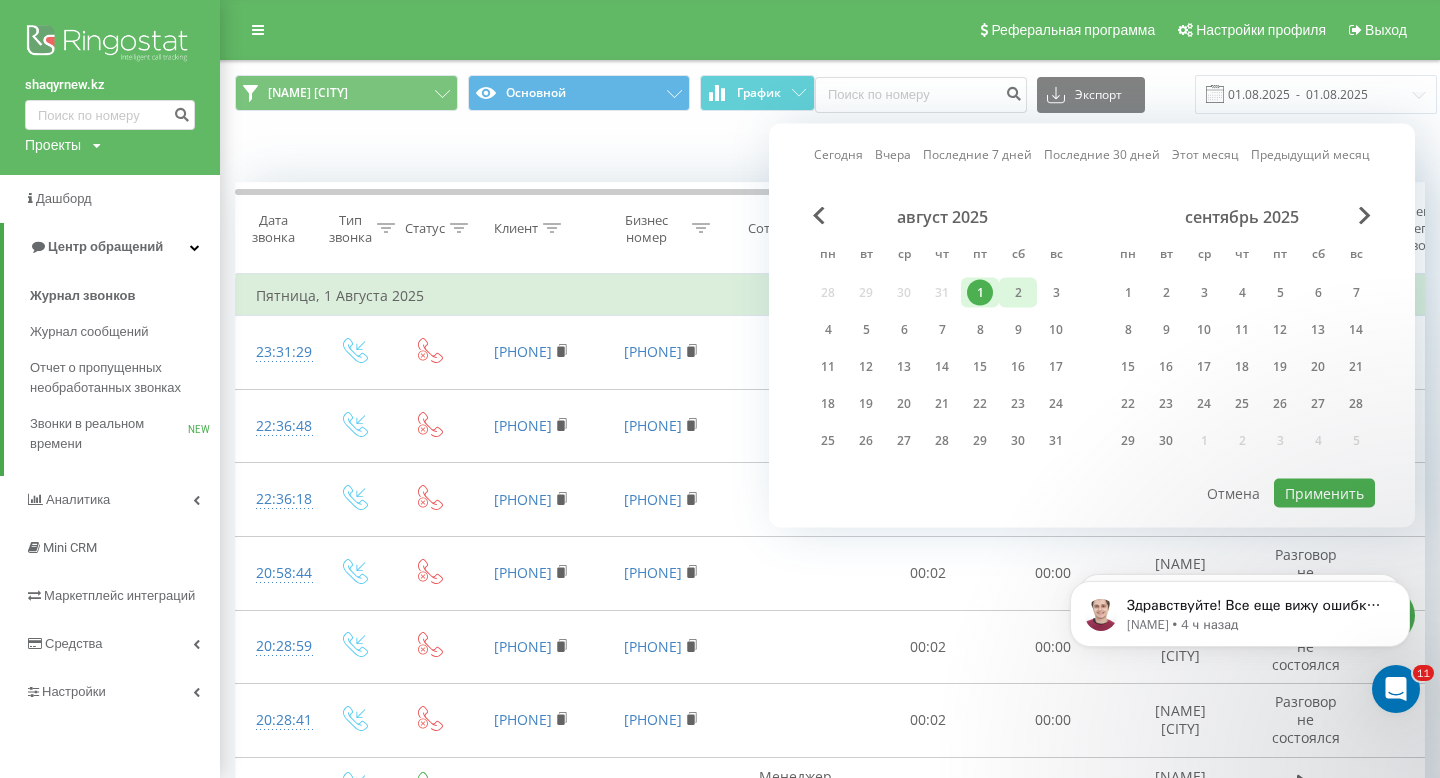 click on "2" at bounding box center [1018, 293] 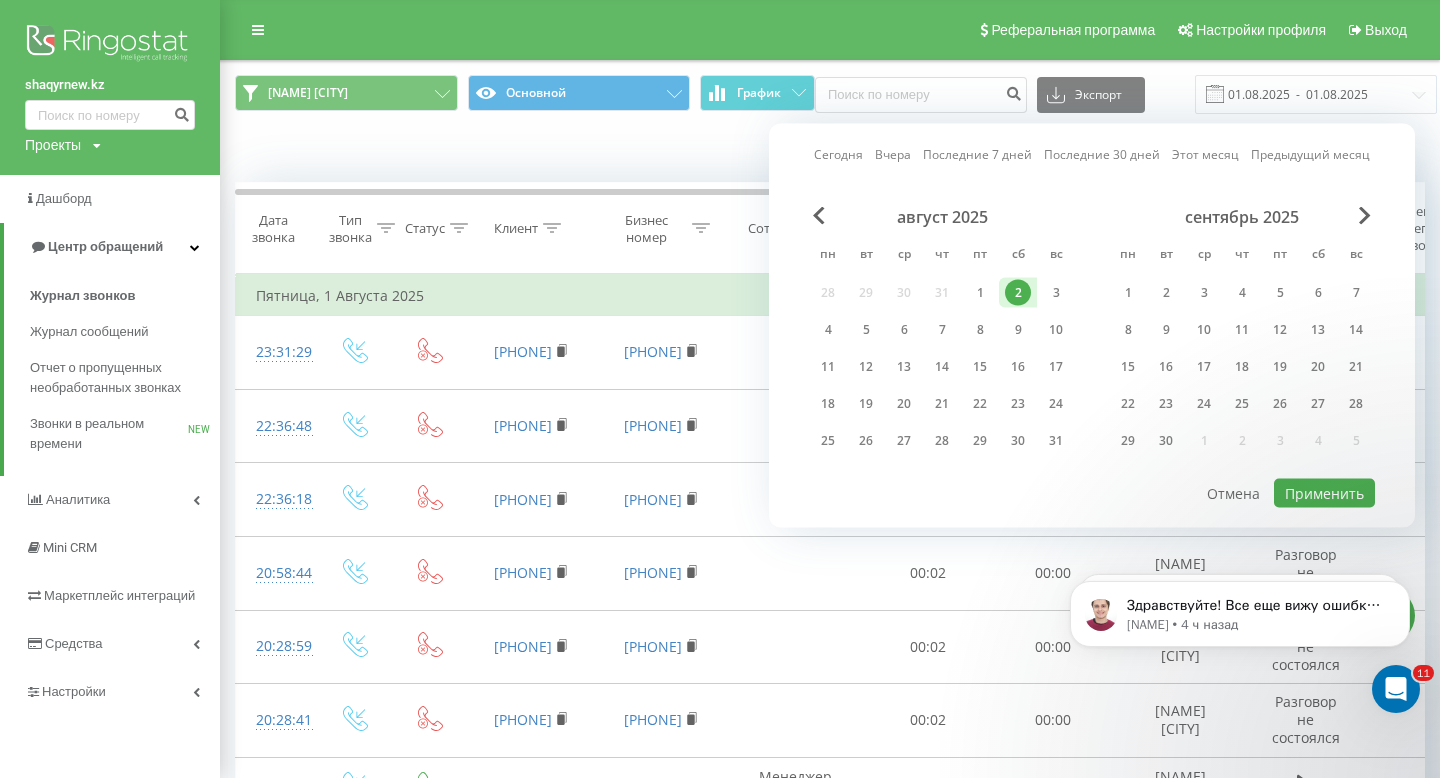 click on "2" at bounding box center (1018, 293) 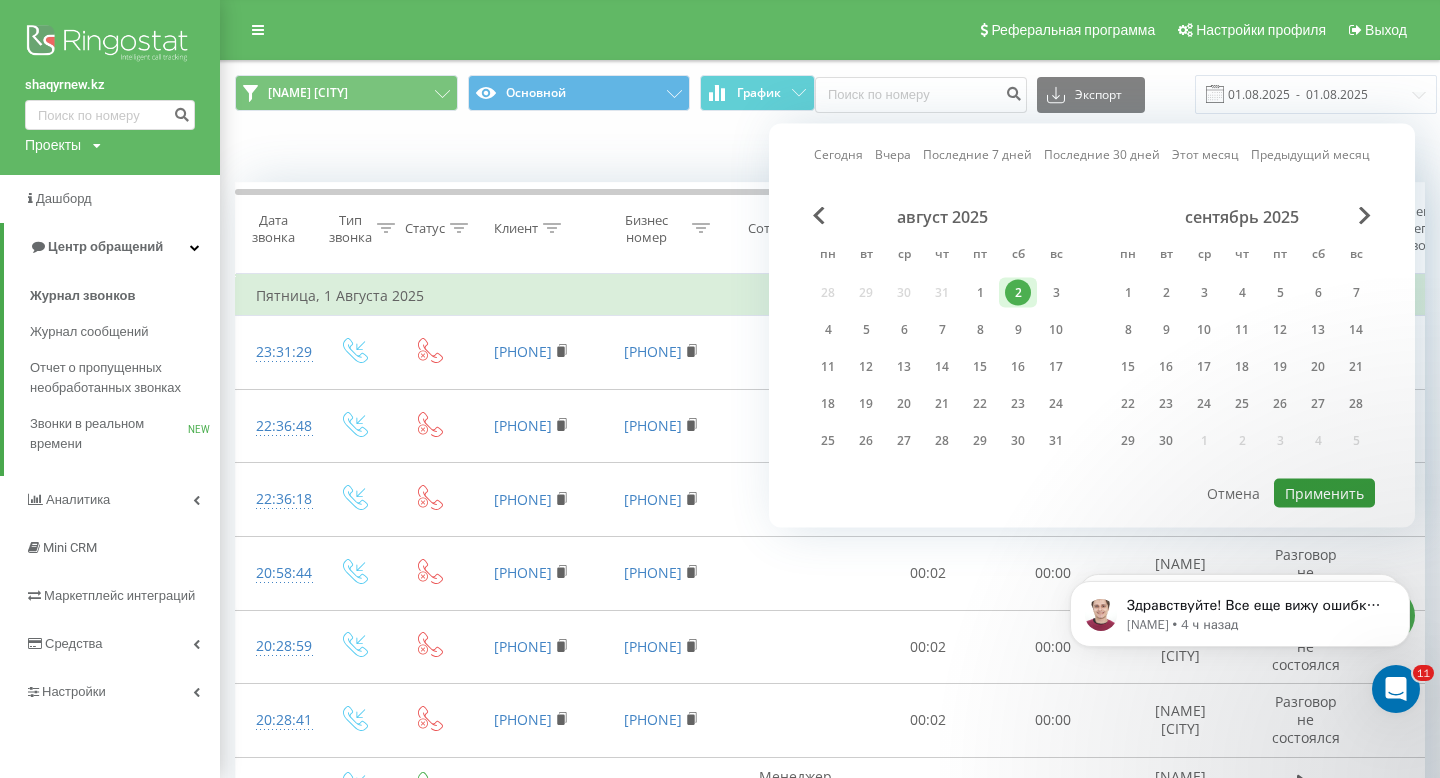 click on "Применить" at bounding box center [1324, 493] 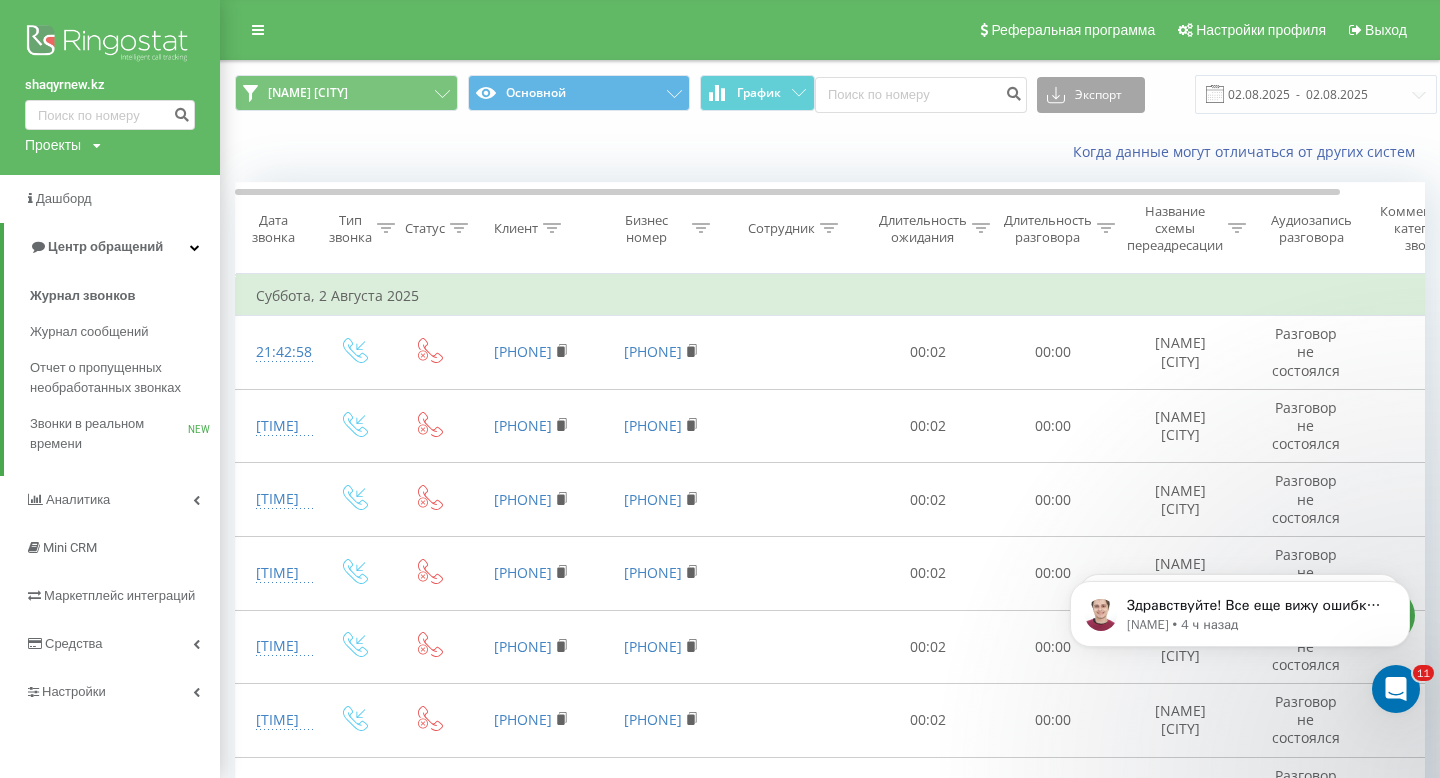 click on "Экспорт" at bounding box center (1091, 95) 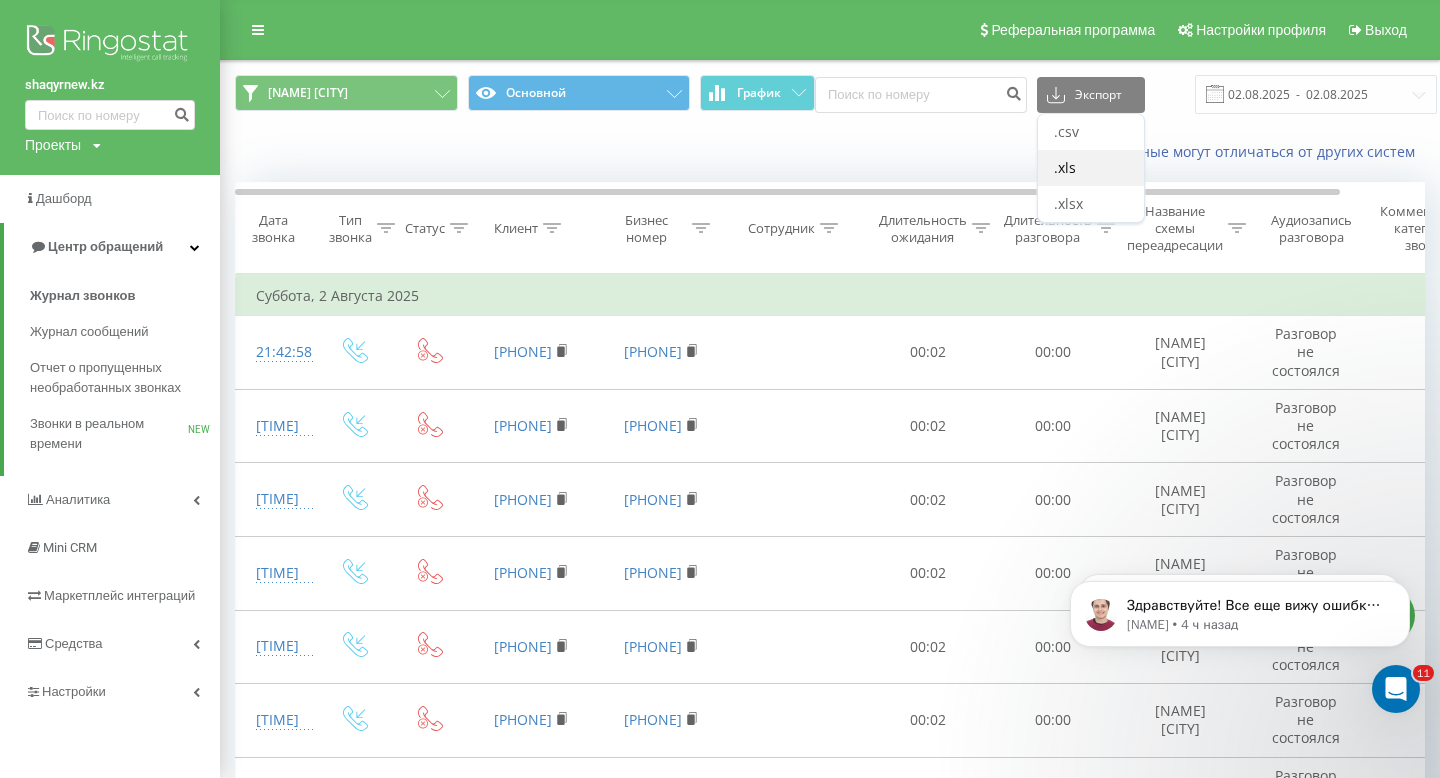 click on ".xls" at bounding box center [1065, 167] 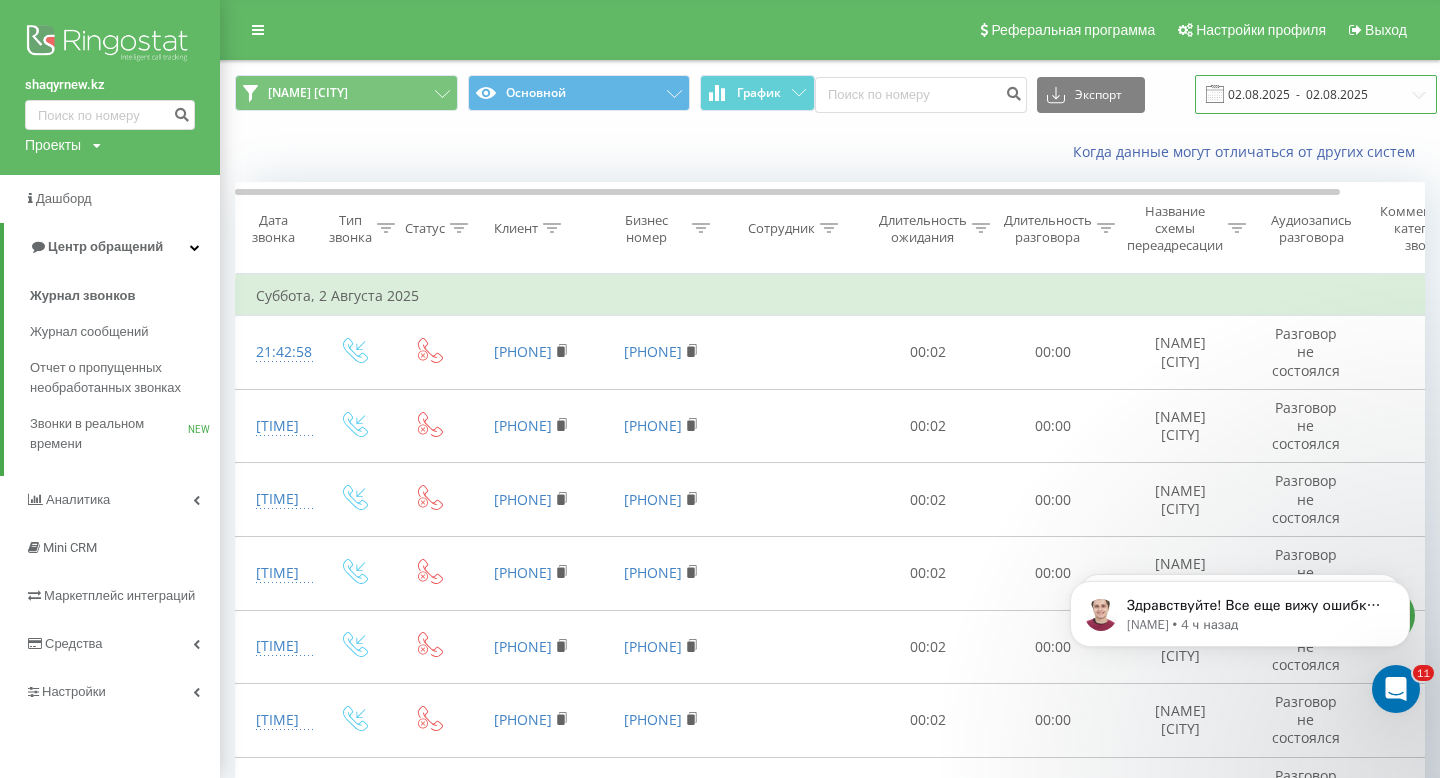 click on "02.08.2025  -  02.08.2025" at bounding box center [1316, 94] 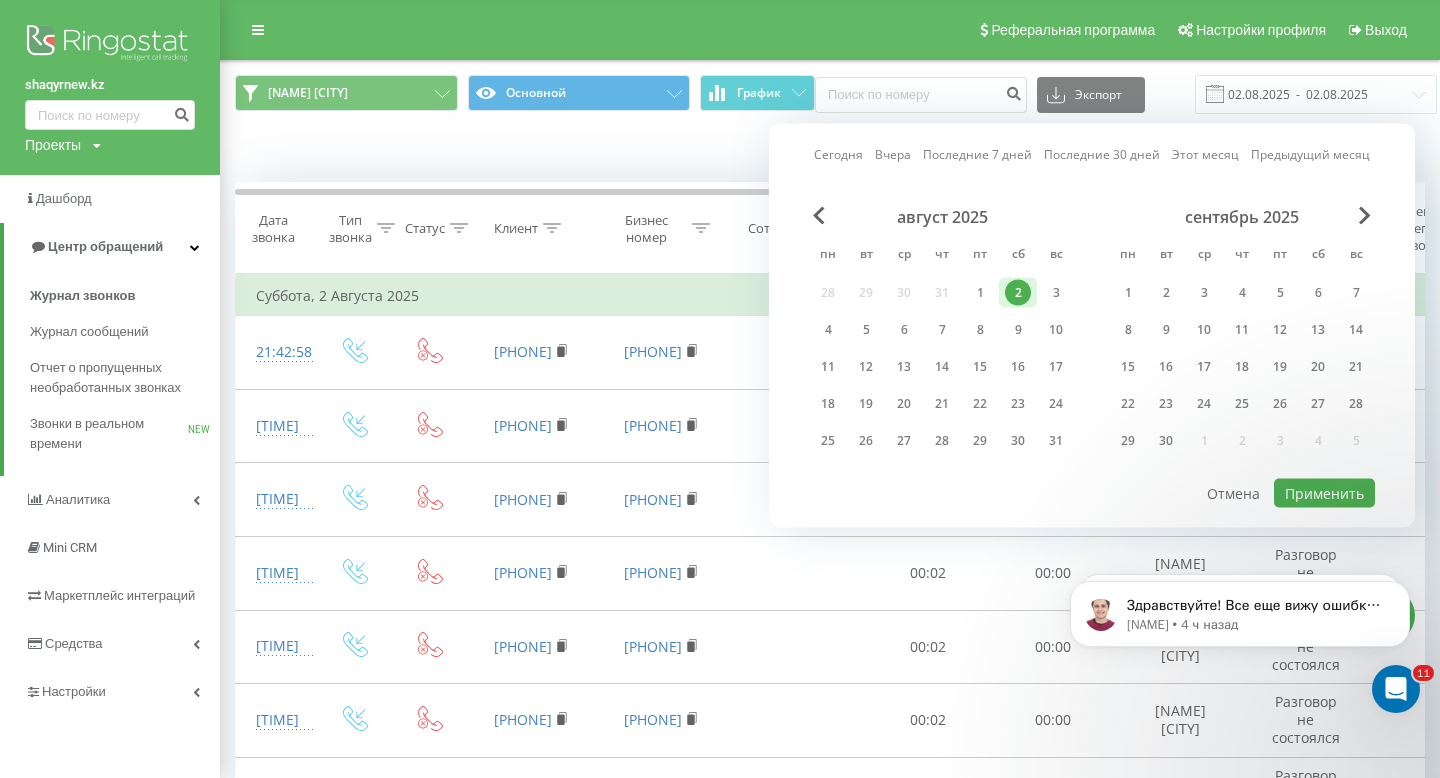 click on "02.08.2025  -  02.08.2025" at bounding box center (1291, 94) 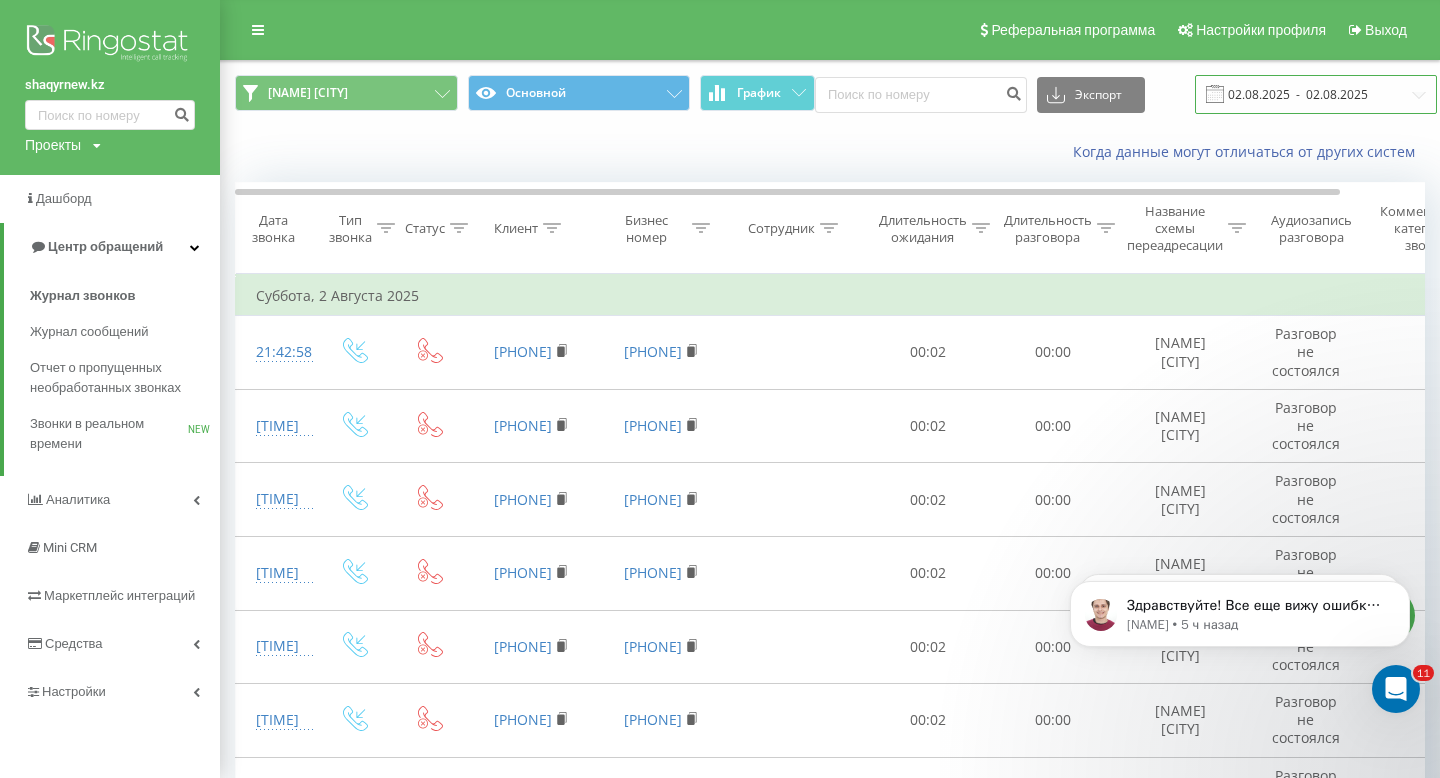 click on "02.08.2025  -  02.08.2025" at bounding box center [1316, 94] 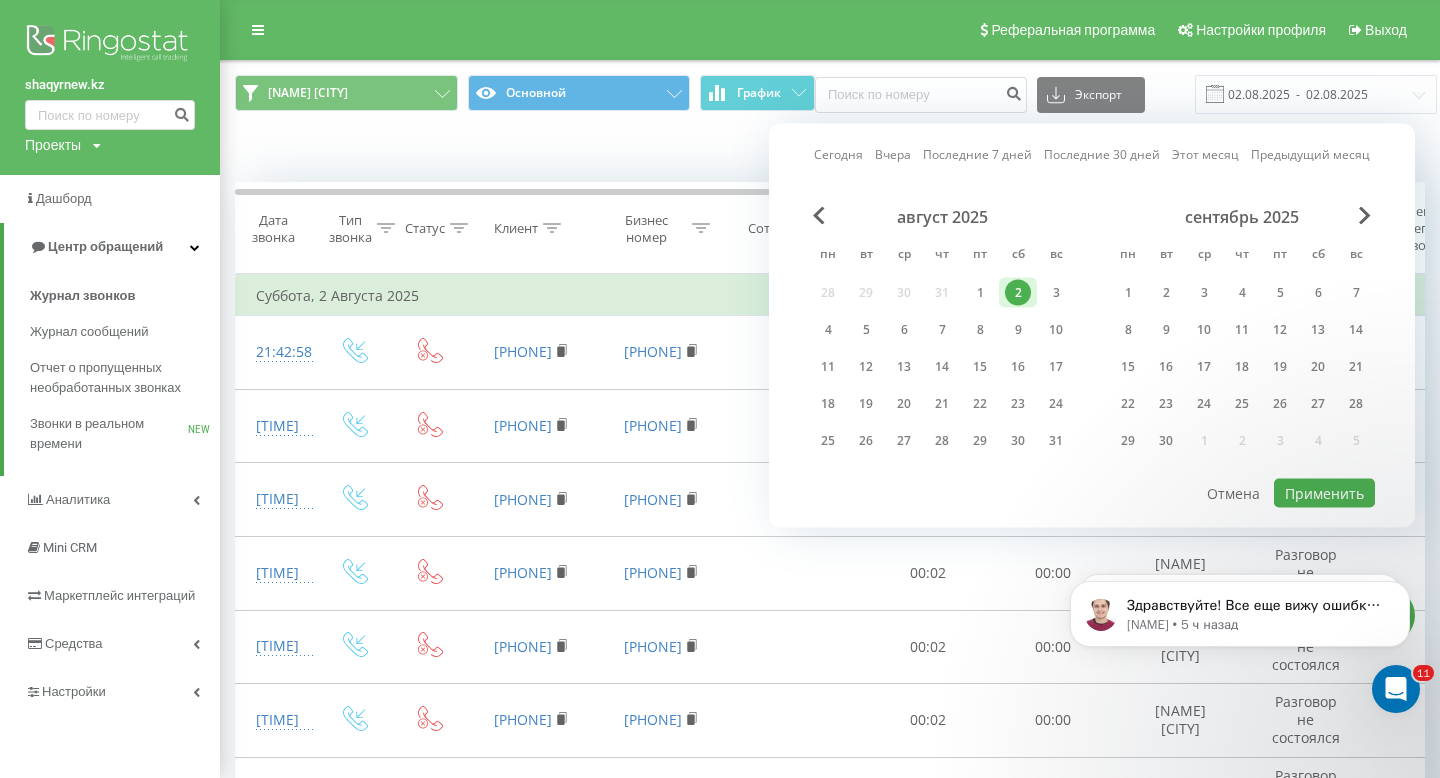 click on "Сегодня Вчера Последние 7 дней Последние 30 дней Этот месяц Предыдущий месяц август 2025 пн вт ср чт пт сб вс 28 29 30 31 1 2 3 4 5 6 7 8 9 10 11 12 13 14 15 16 17 18 19 20 21 22 23 24 25 26 27 28 29 30 31 сентябрь 2025 пн вт ср чт пт сб вс 1 2 3 4 5 6 7 8 9 10 11 12 13 14 15 16 17 18 19 20 21 22 23 24 25 26 27 28 29 30 1 2 3 4 5 Применить Отмена" at bounding box center [1092, 326] 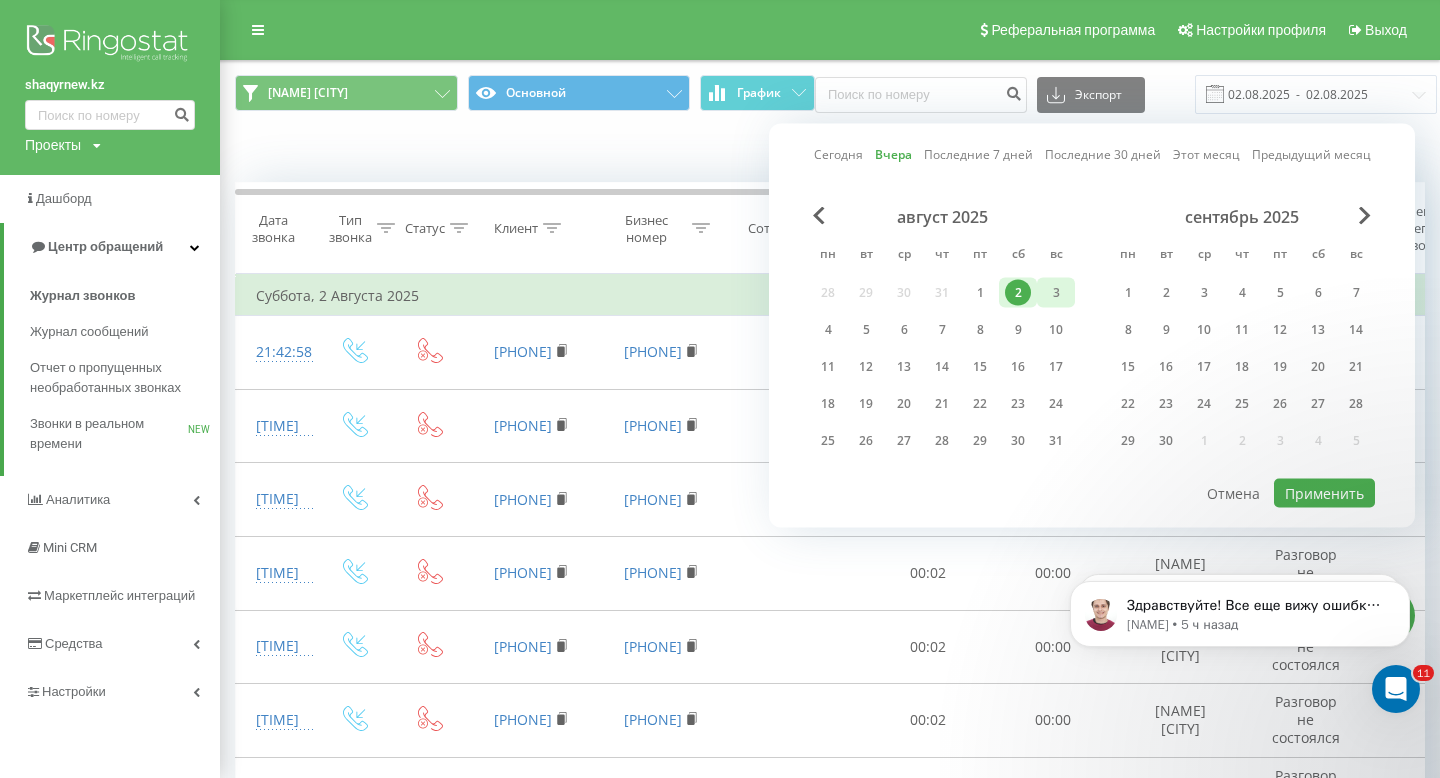 click on "3" at bounding box center [1056, 293] 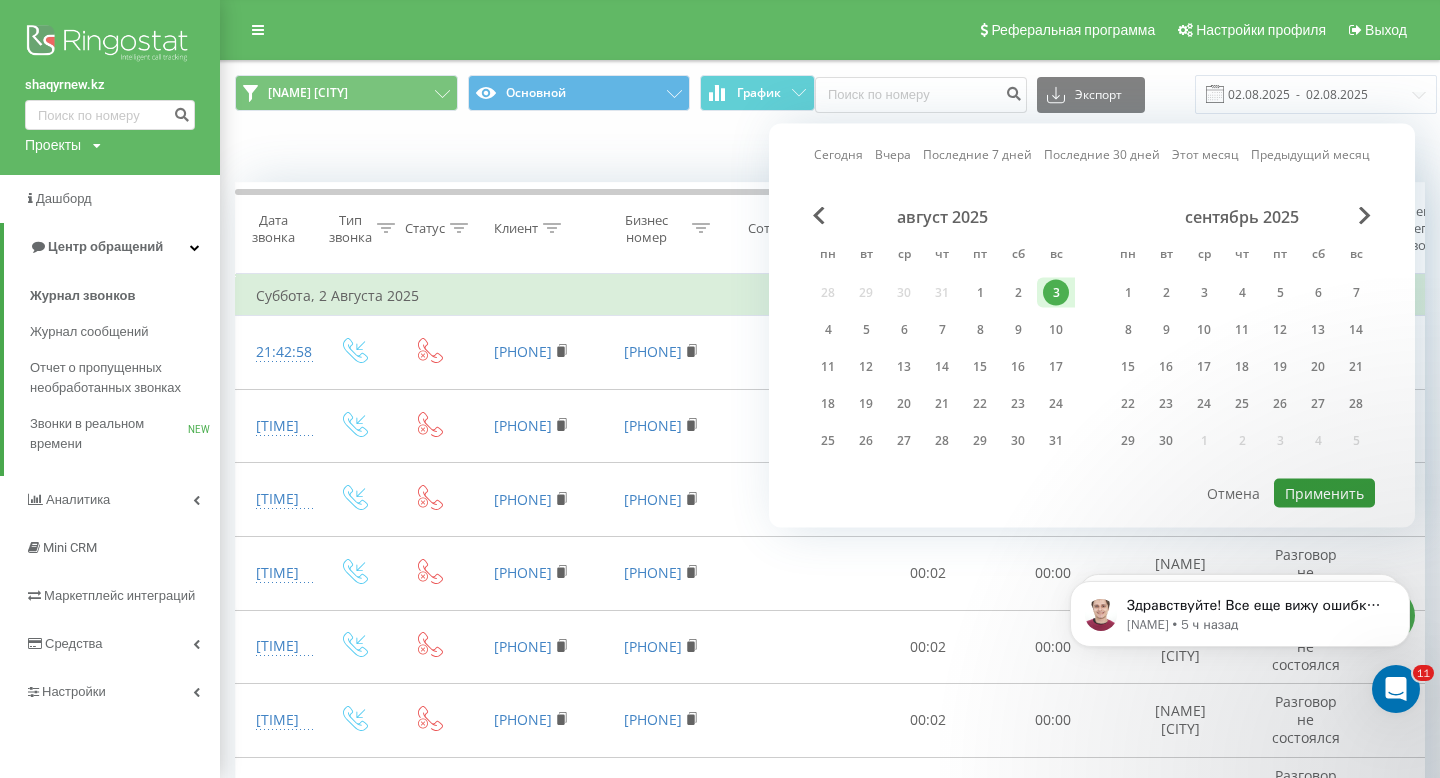 click on "Применить" at bounding box center [1324, 493] 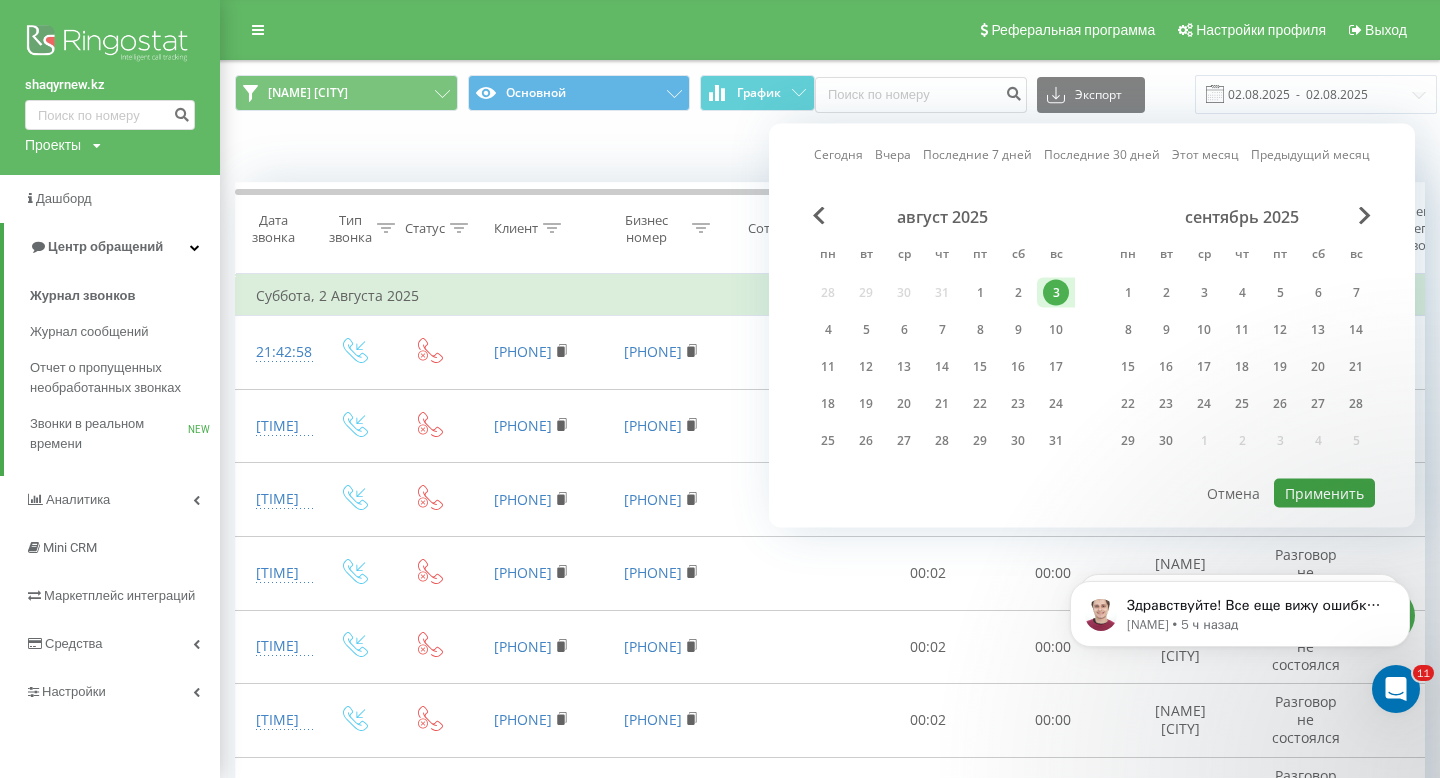 type on "03.08.2025  -  03.08.2025" 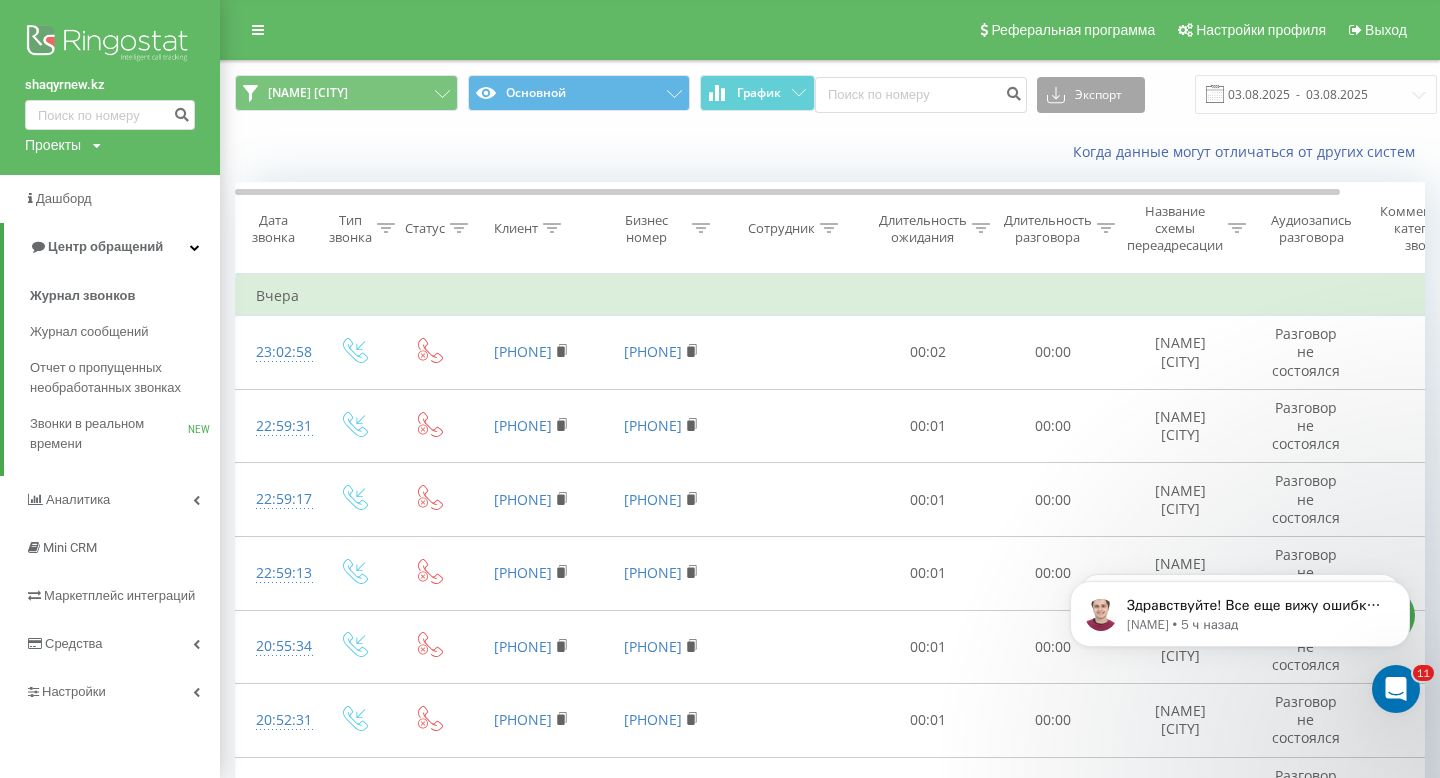 click on "Экспорт" at bounding box center (1091, 95) 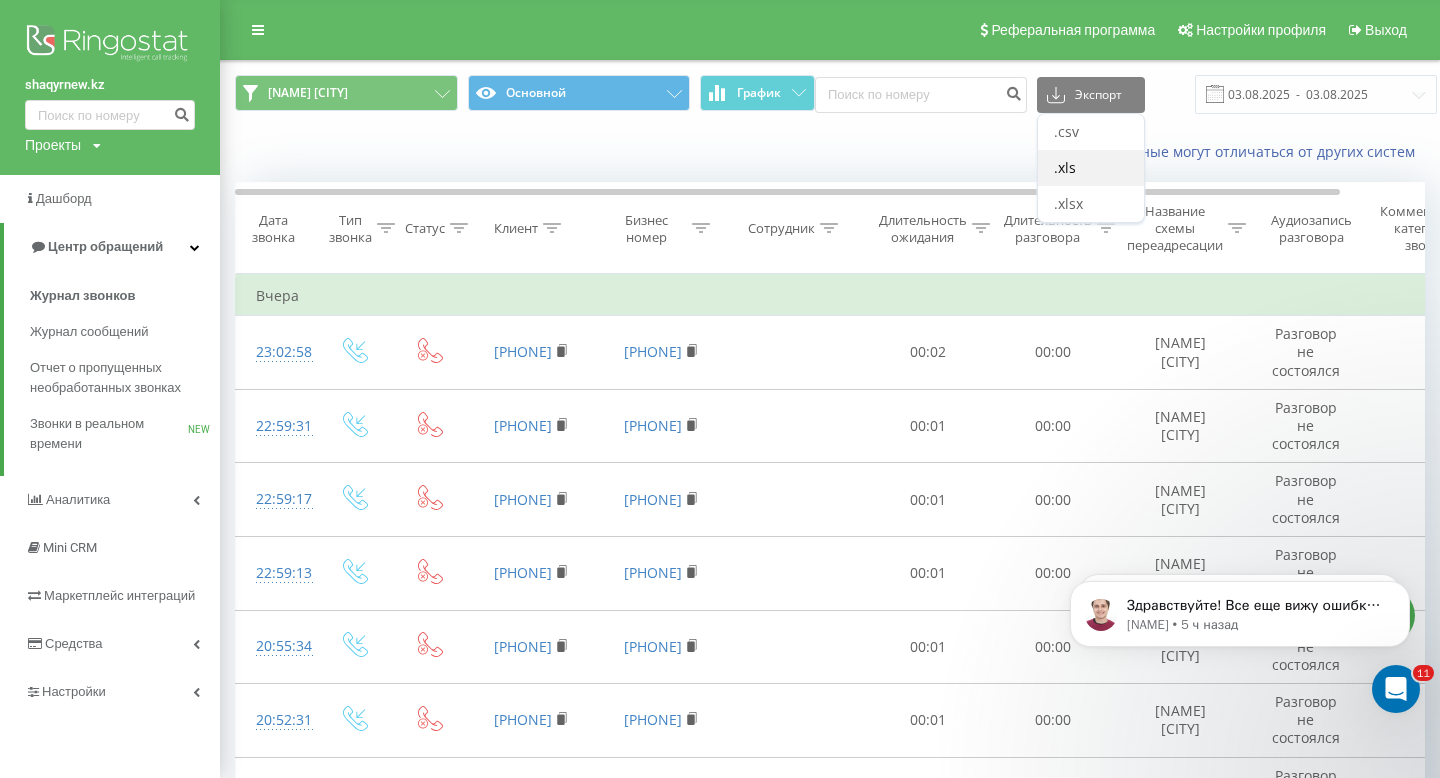 click on ".xls" at bounding box center (1065, 167) 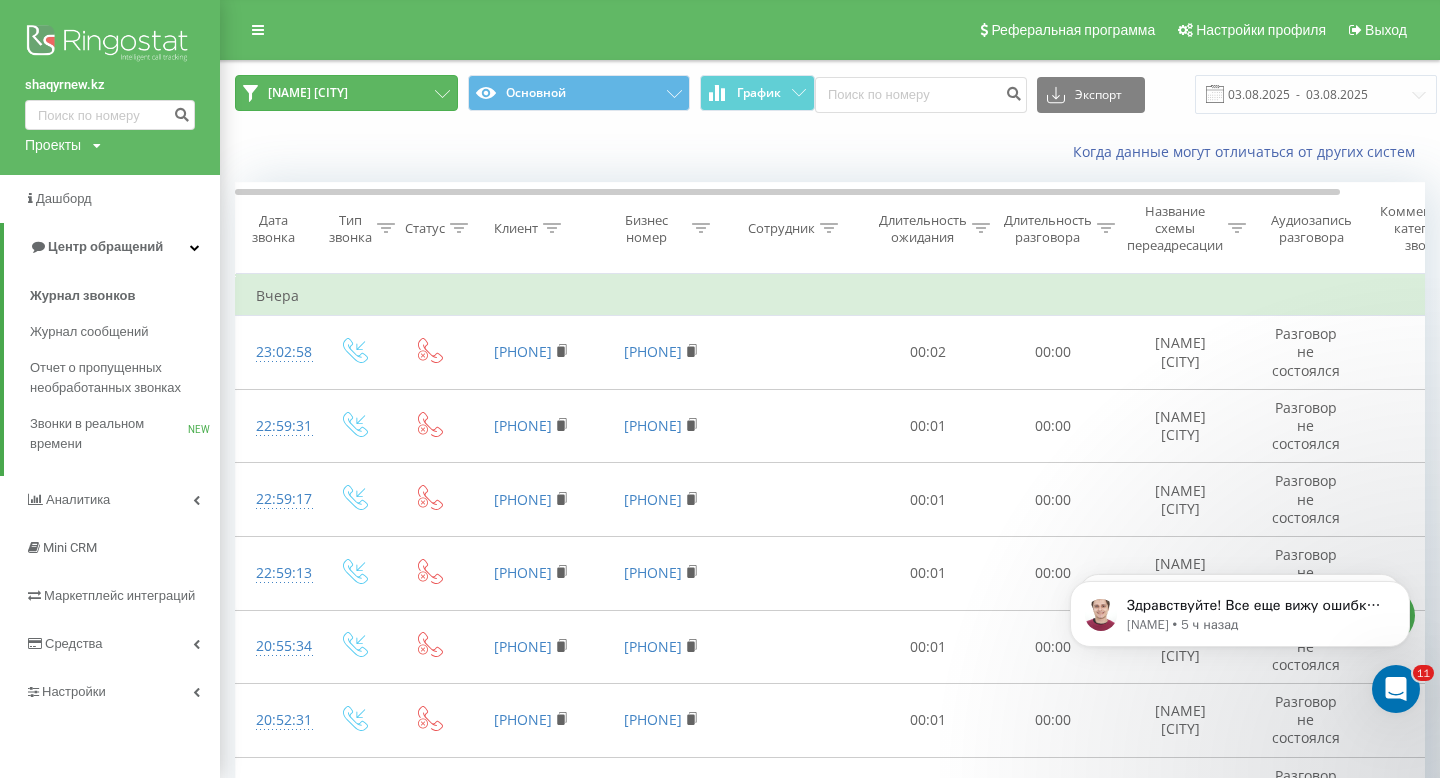 click on "[NAME] [CITY]" at bounding box center (308, 93) 